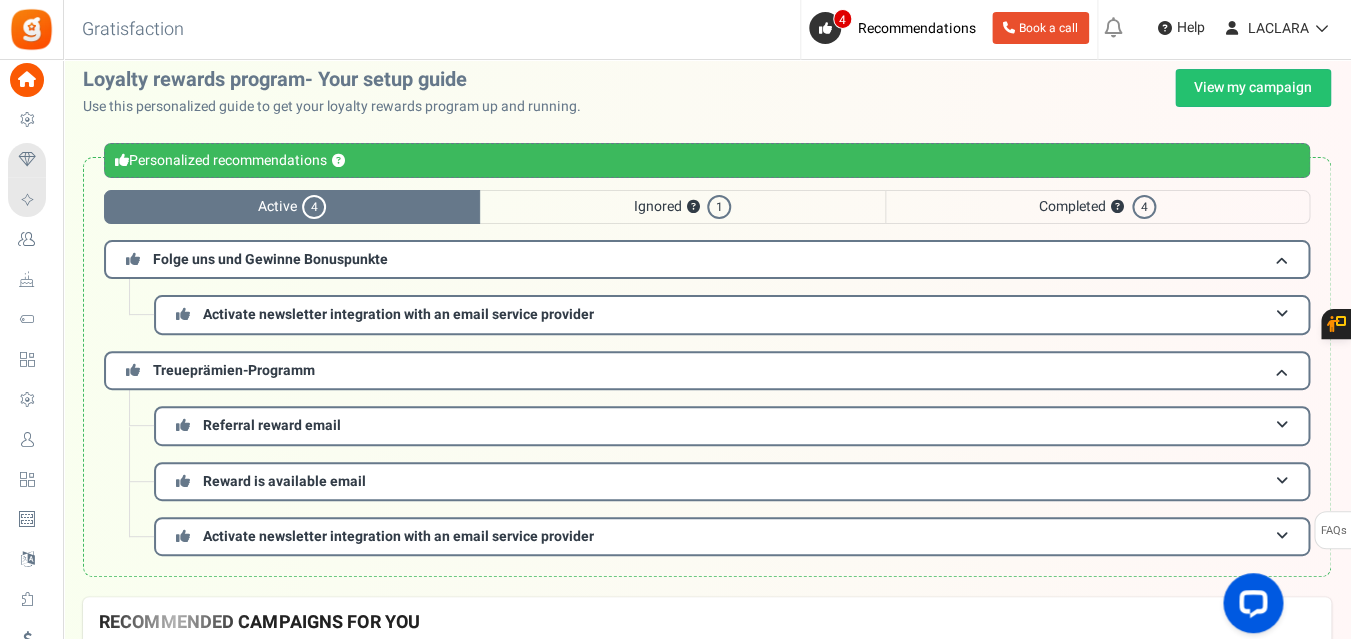 scroll, scrollTop: 0, scrollLeft: 0, axis: both 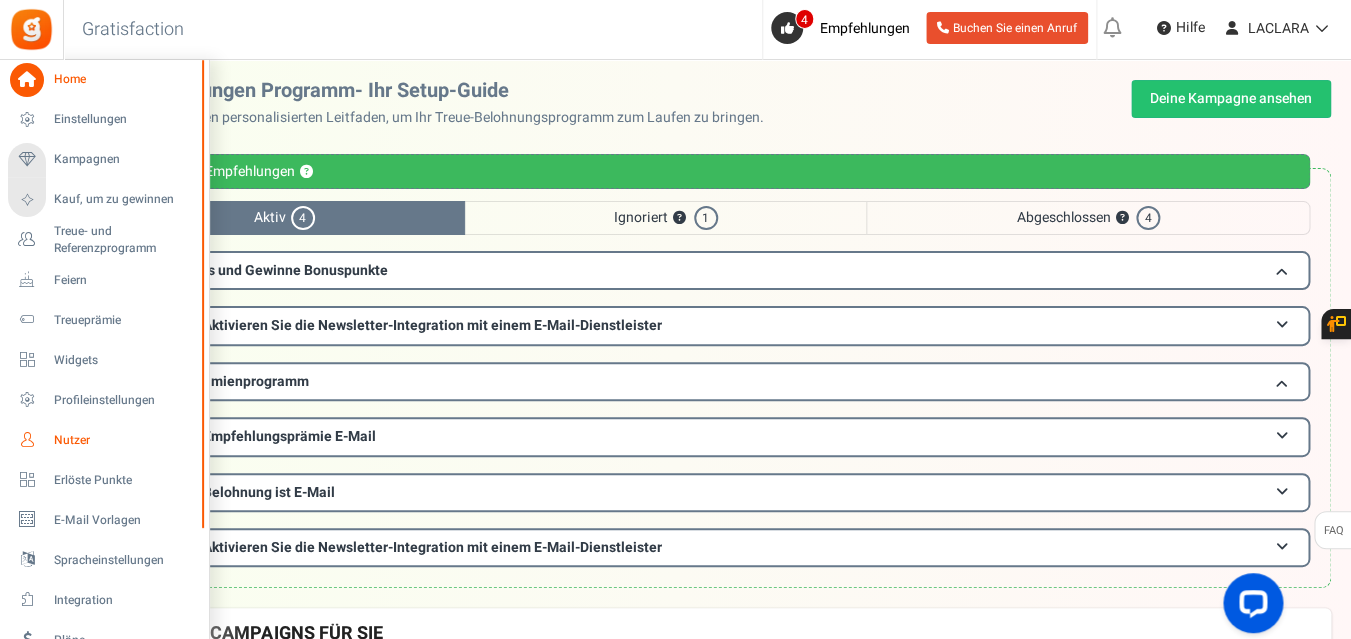 click on "Nutzer" at bounding box center (124, 440) 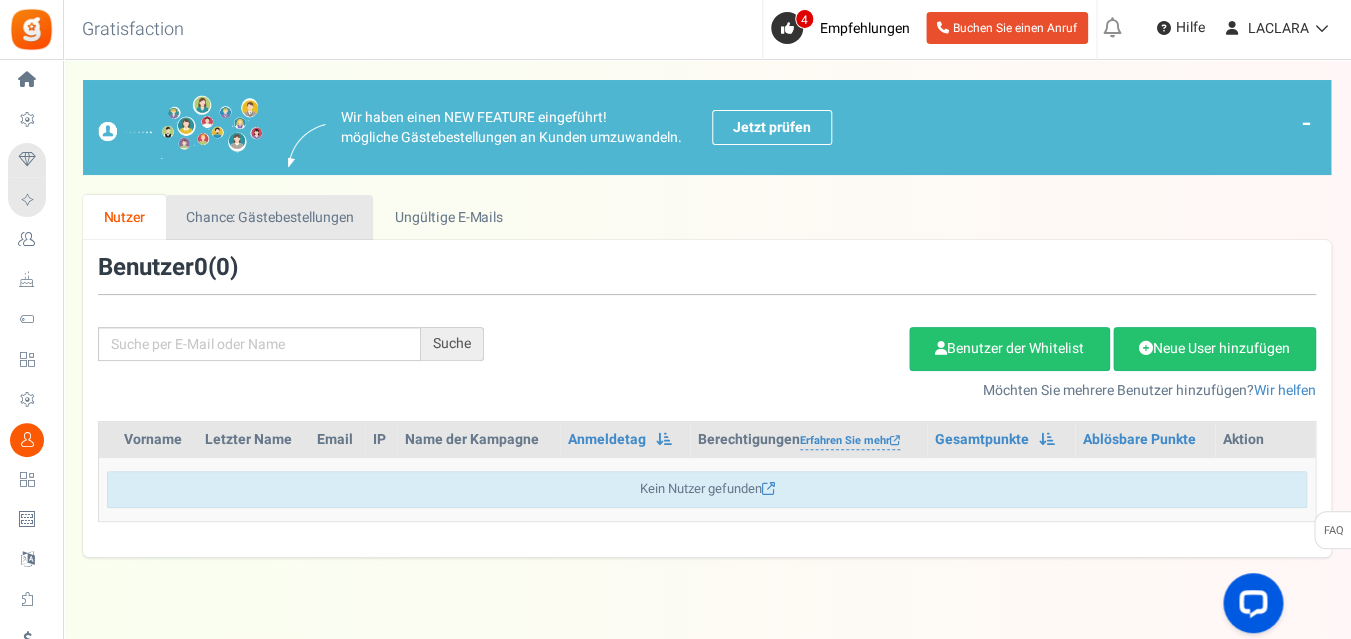 click on "Chance: Gästebestellungen" at bounding box center [270, 217] 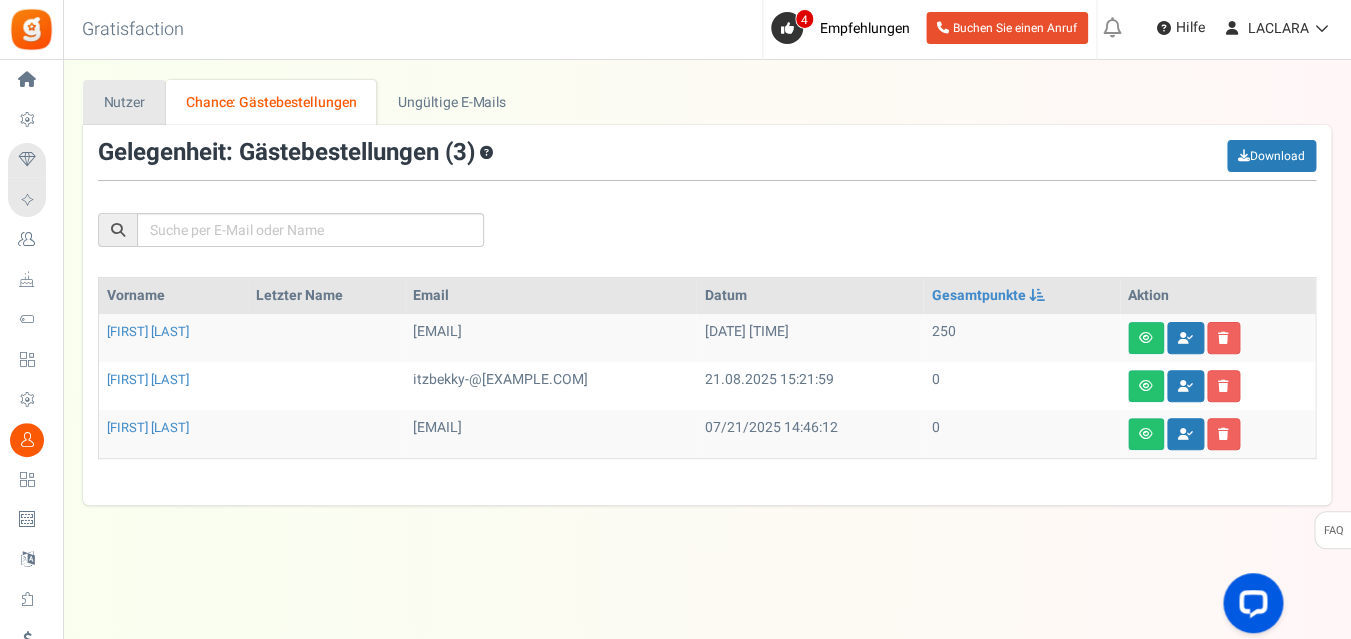 click on "Nutzer" at bounding box center (124, 102) 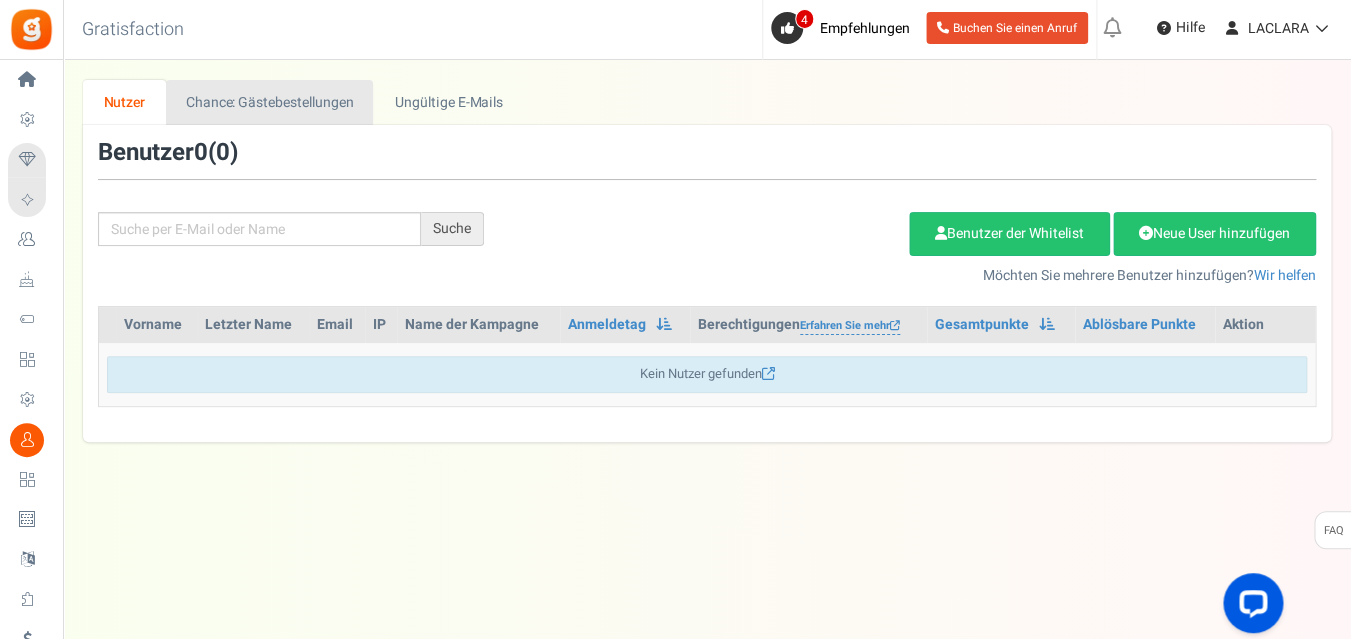click on "Chance: Gästebestellungen" at bounding box center (270, 102) 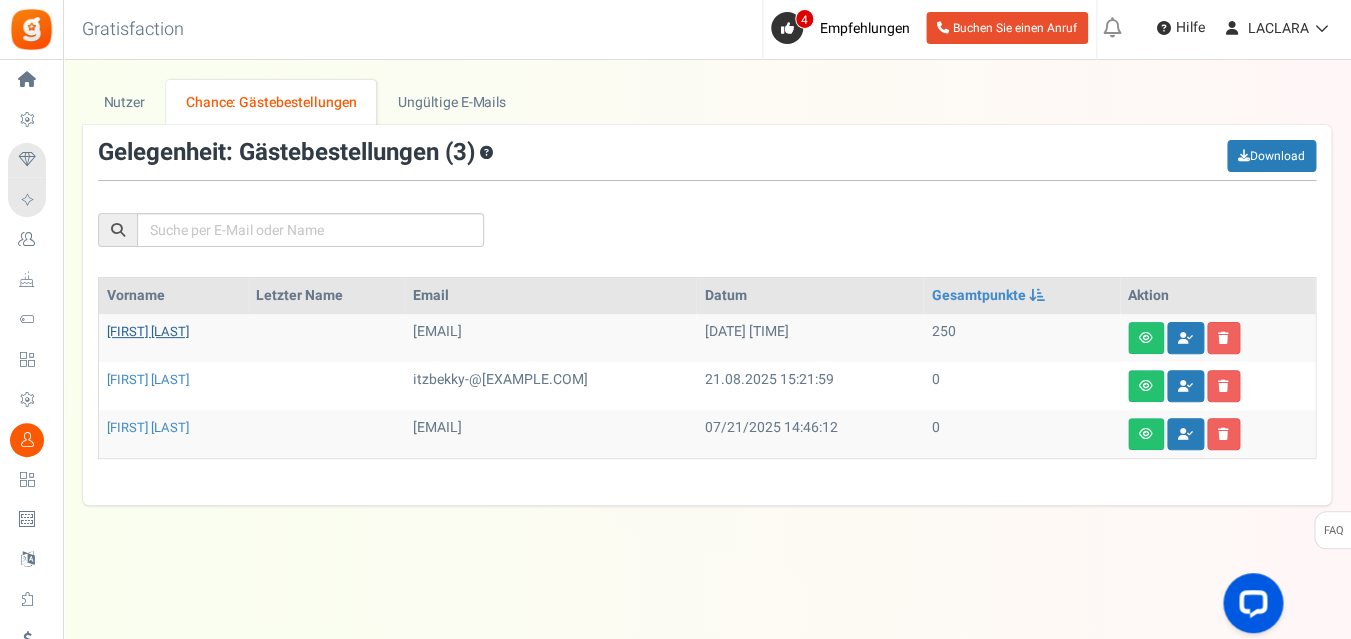 click on "[FIRST] [LAST]" at bounding box center [148, 331] 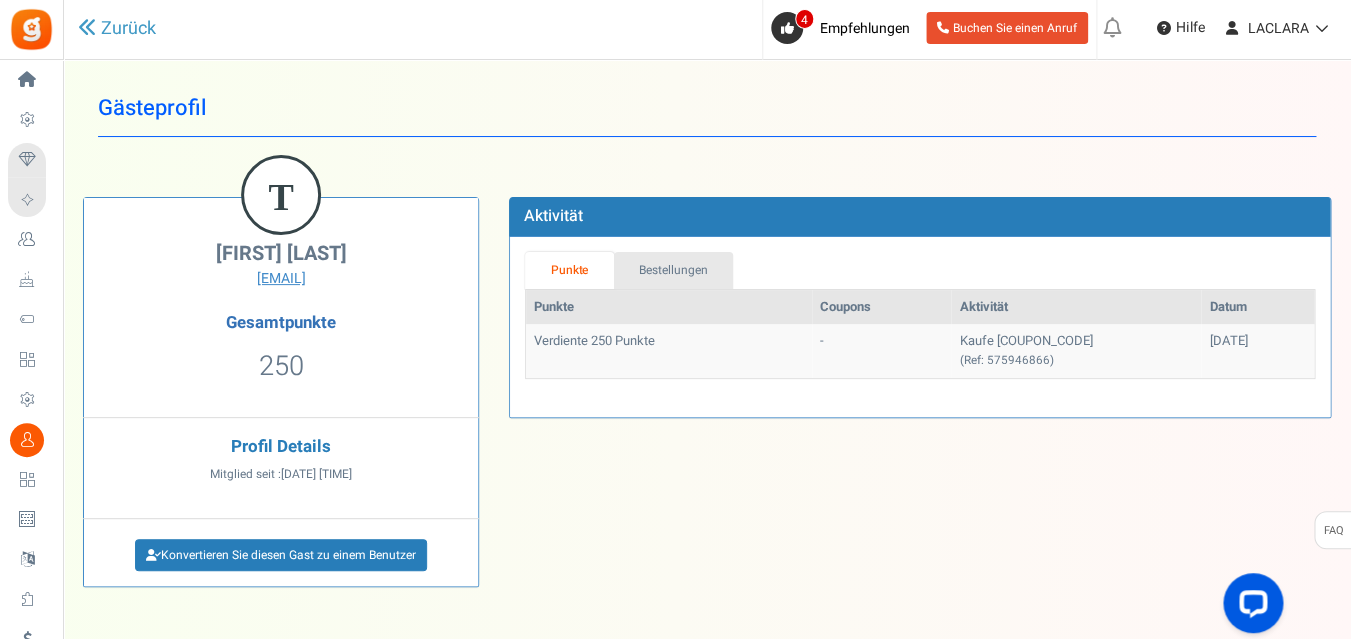 click on "Bestellungen" at bounding box center (673, 270) 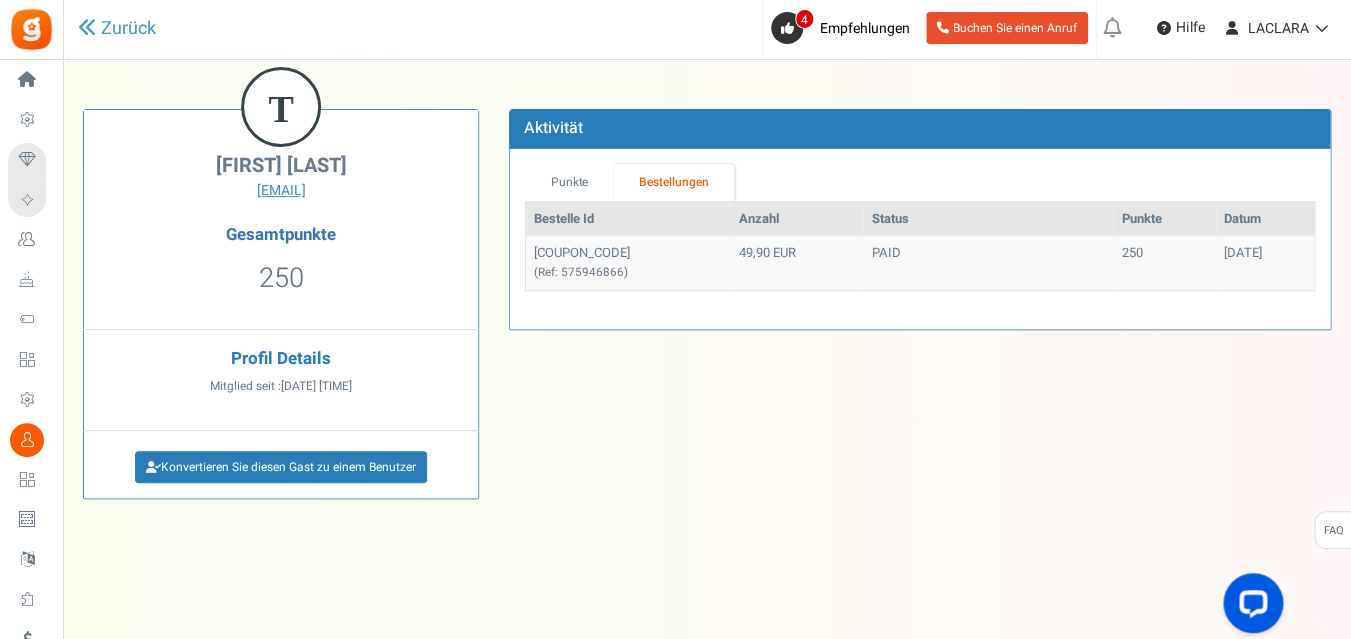 scroll, scrollTop: 0, scrollLeft: 0, axis: both 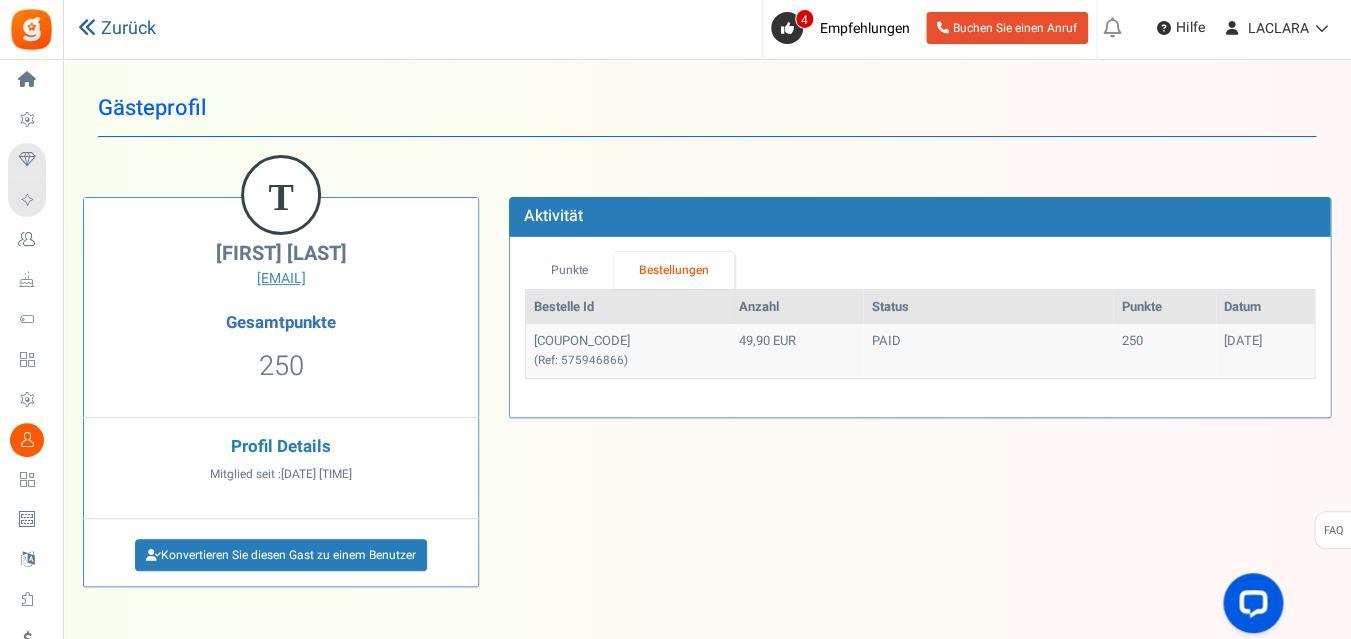 click at bounding box center [87, 27] 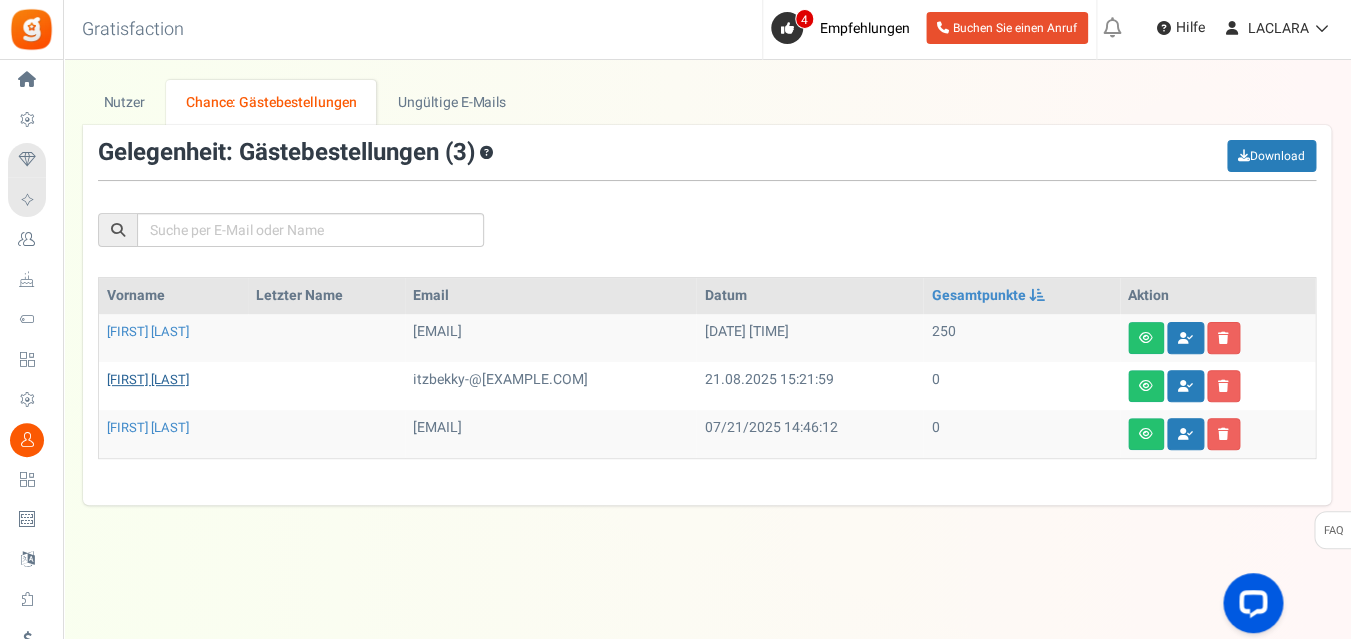 click on "[FIRST] [LAST]" at bounding box center (148, 379) 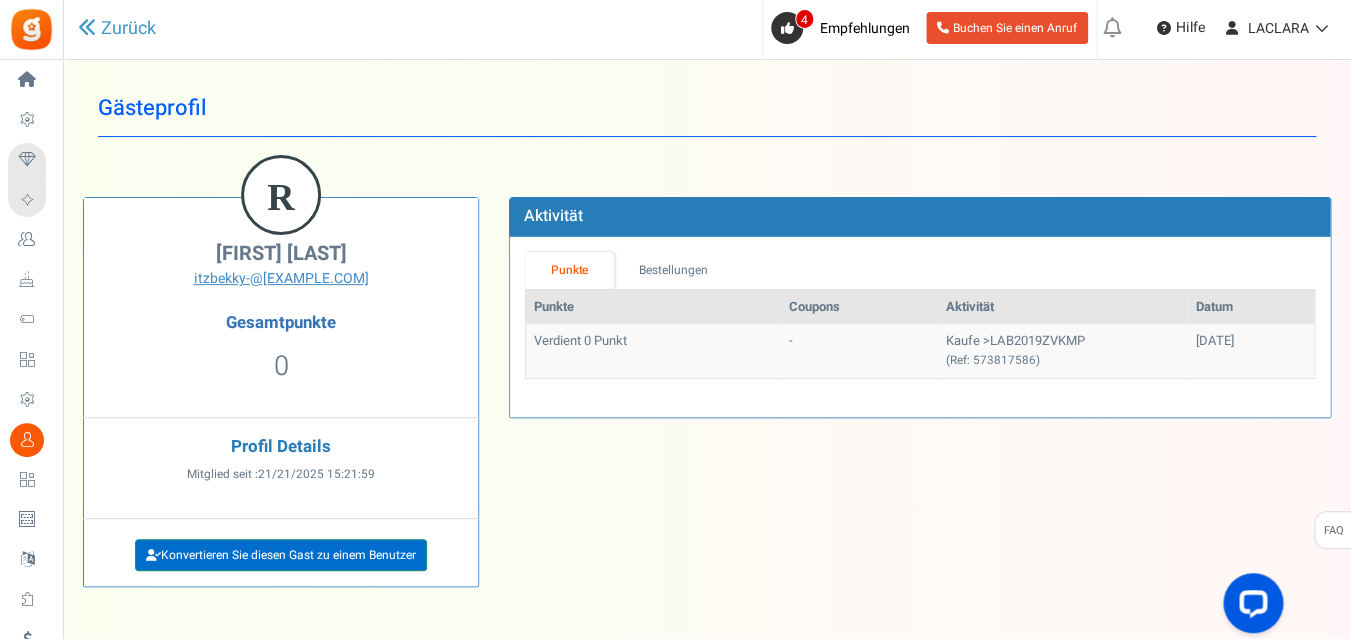click on "Konvertieren Sie diesen Gast zu einem Benutzer" at bounding box center [281, 555] 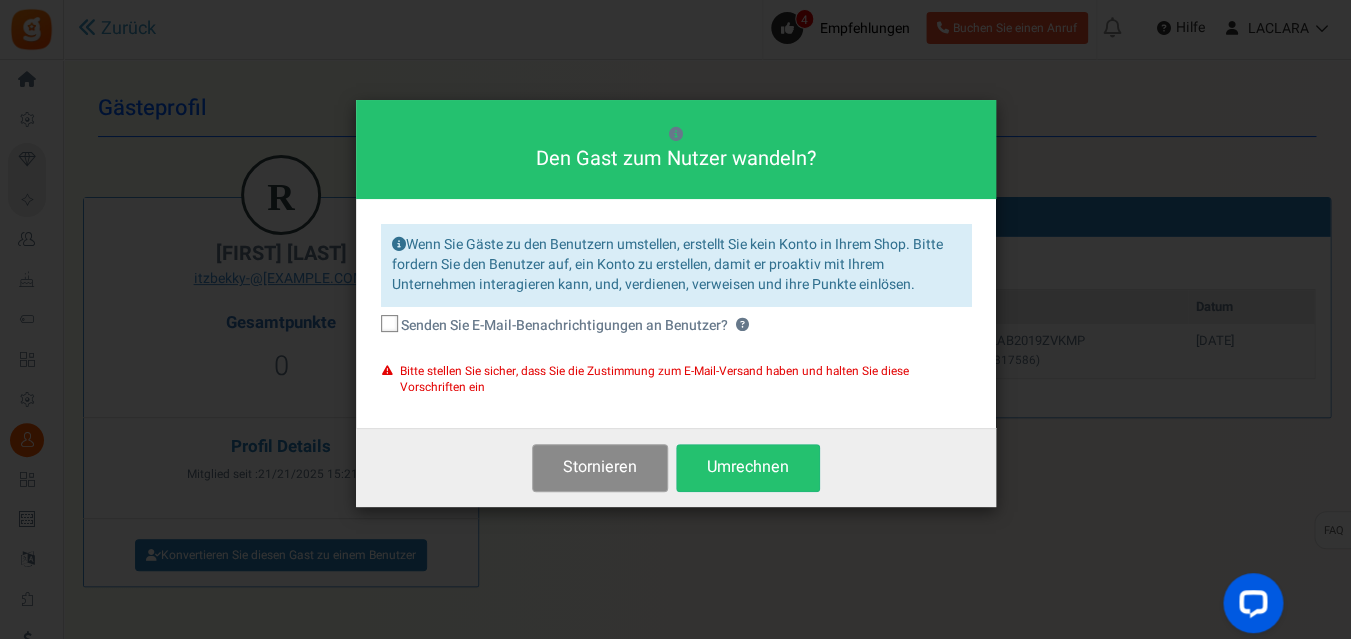 click on "Stornieren" at bounding box center [600, 467] 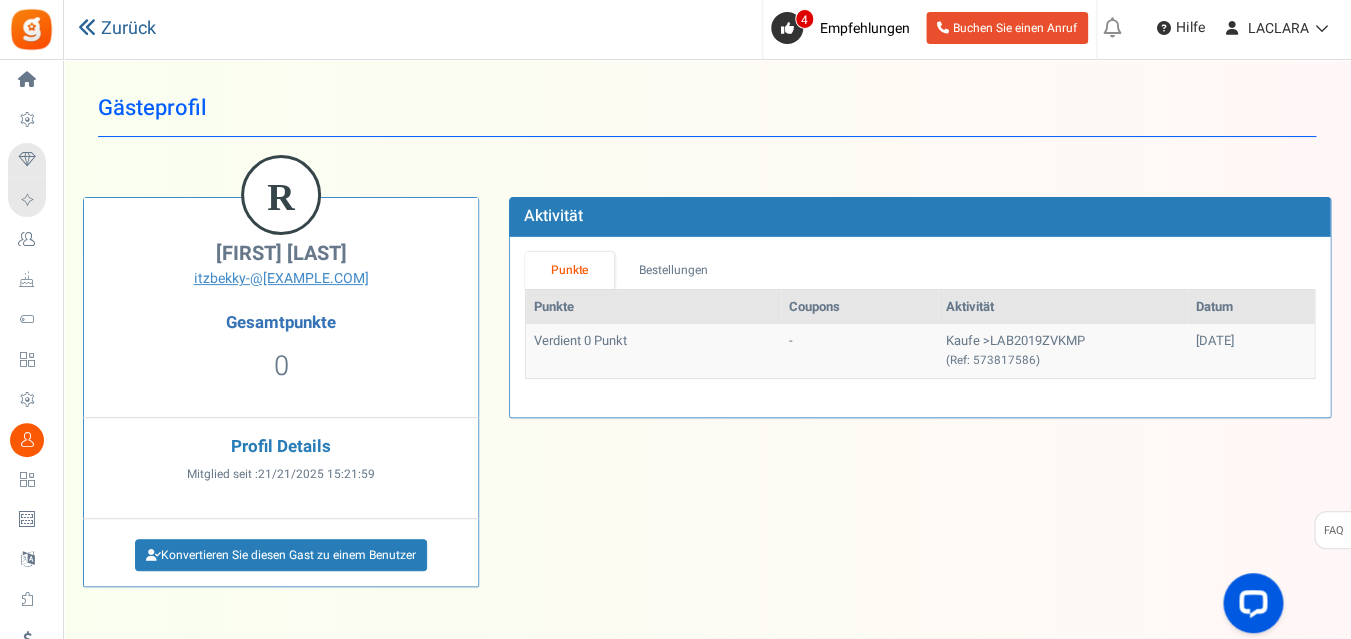 click on "Zurück" at bounding box center (117, 29) 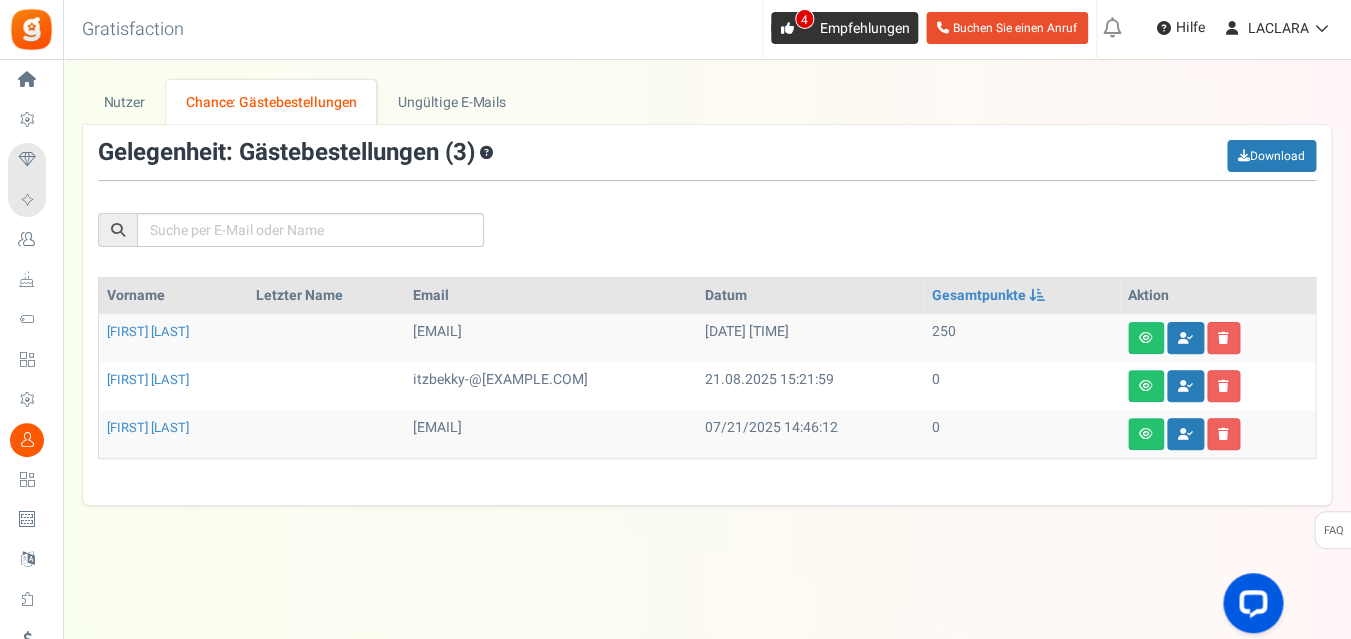 click at bounding box center (787, 28) 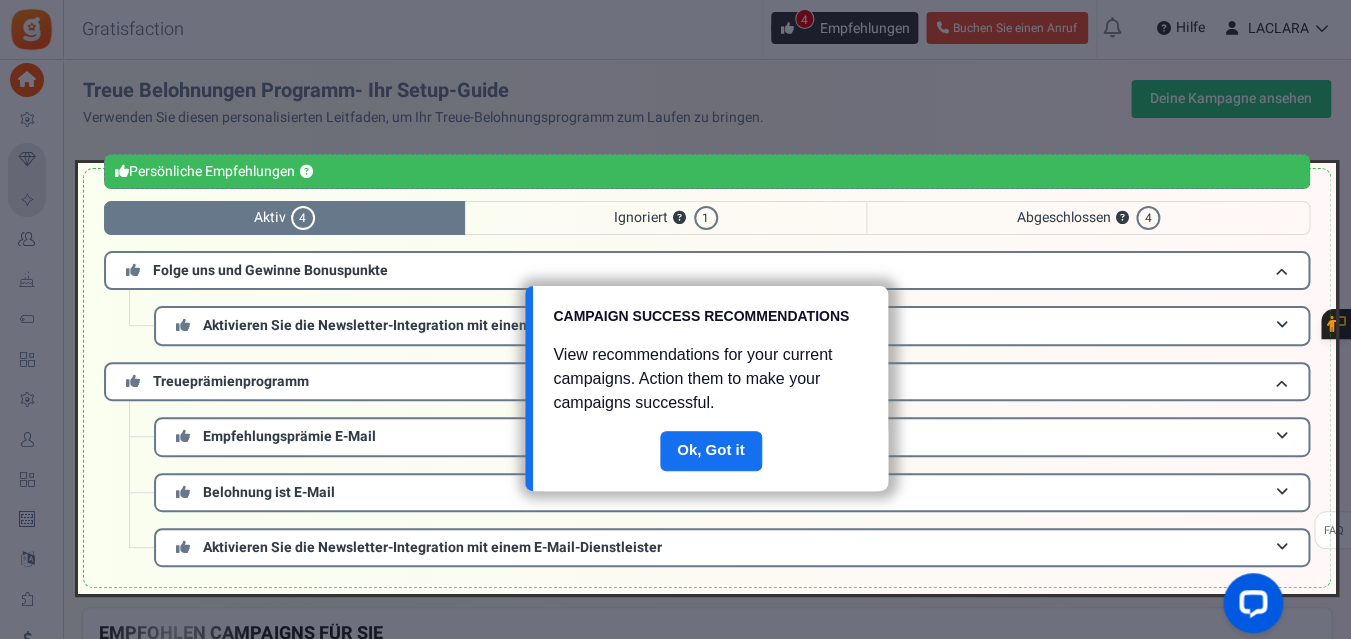 scroll, scrollTop: 88, scrollLeft: 0, axis: vertical 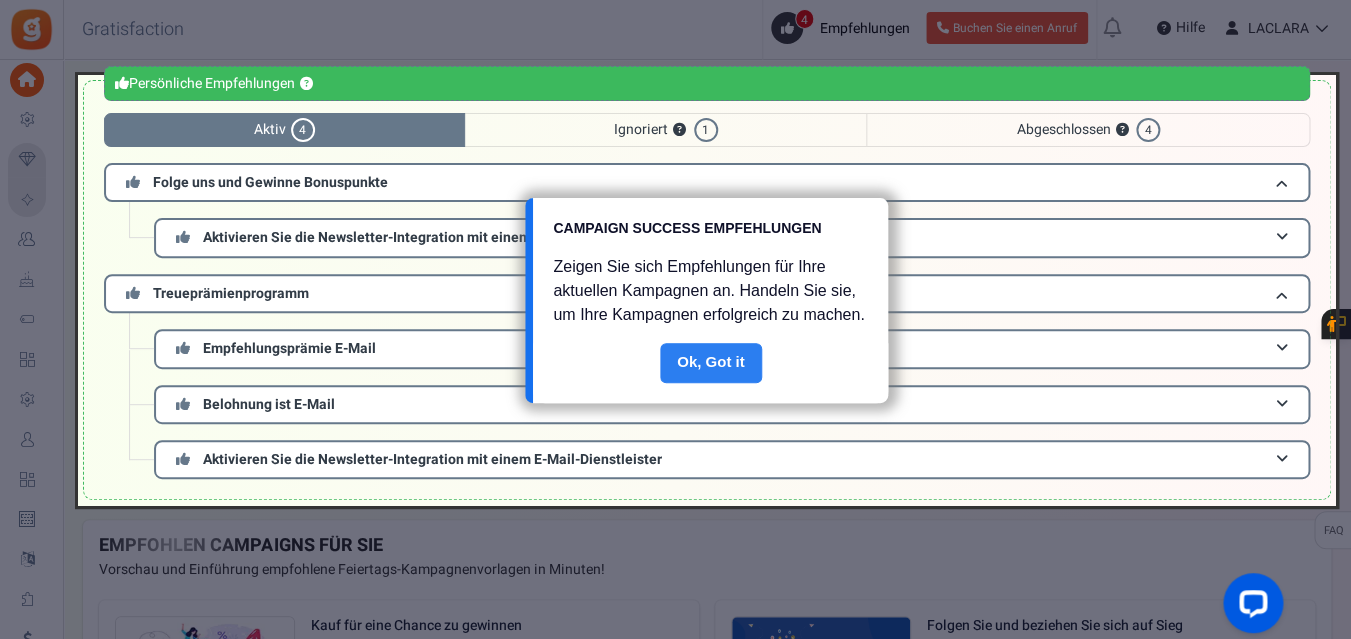 click on "Done" at bounding box center [711, 363] 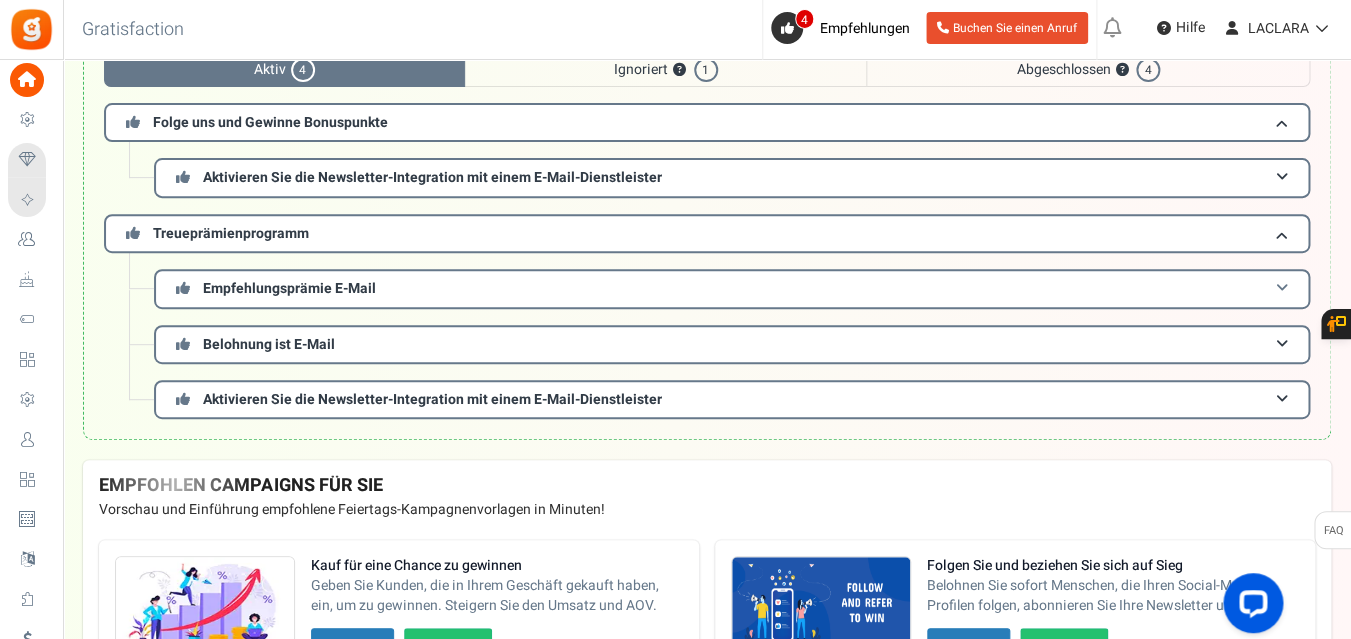 scroll, scrollTop: 151, scrollLeft: 0, axis: vertical 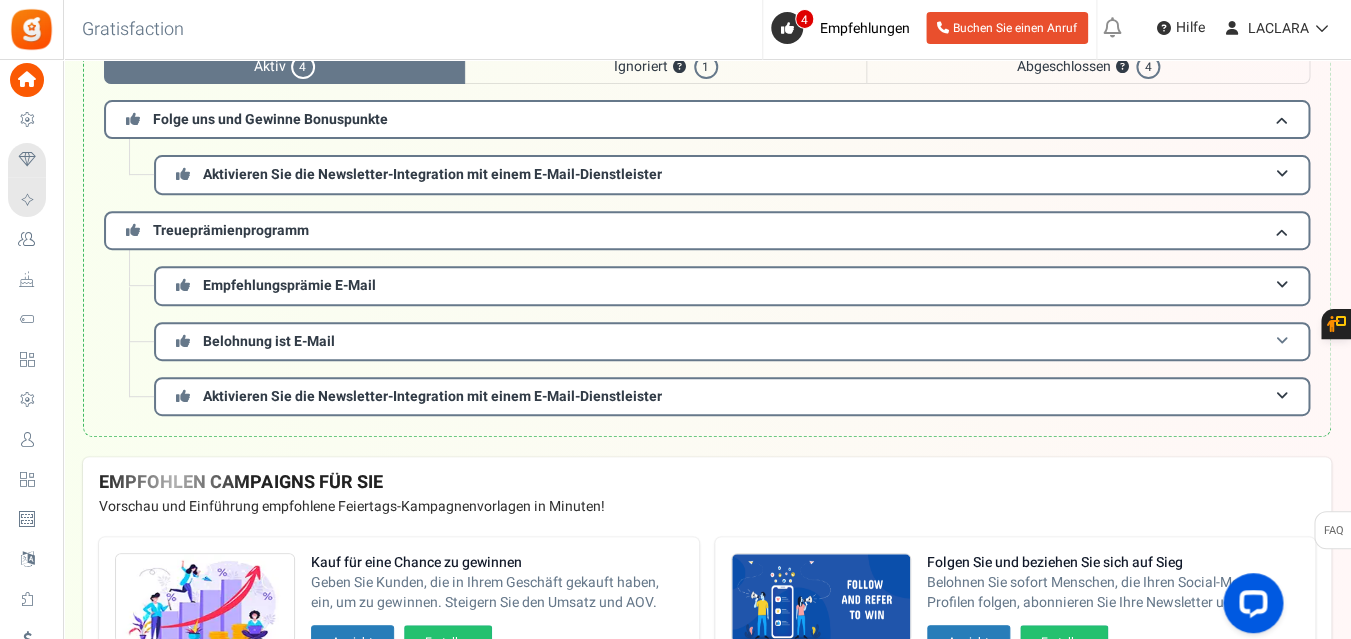 click on "Belohnung ist E-Mail" at bounding box center [732, 341] 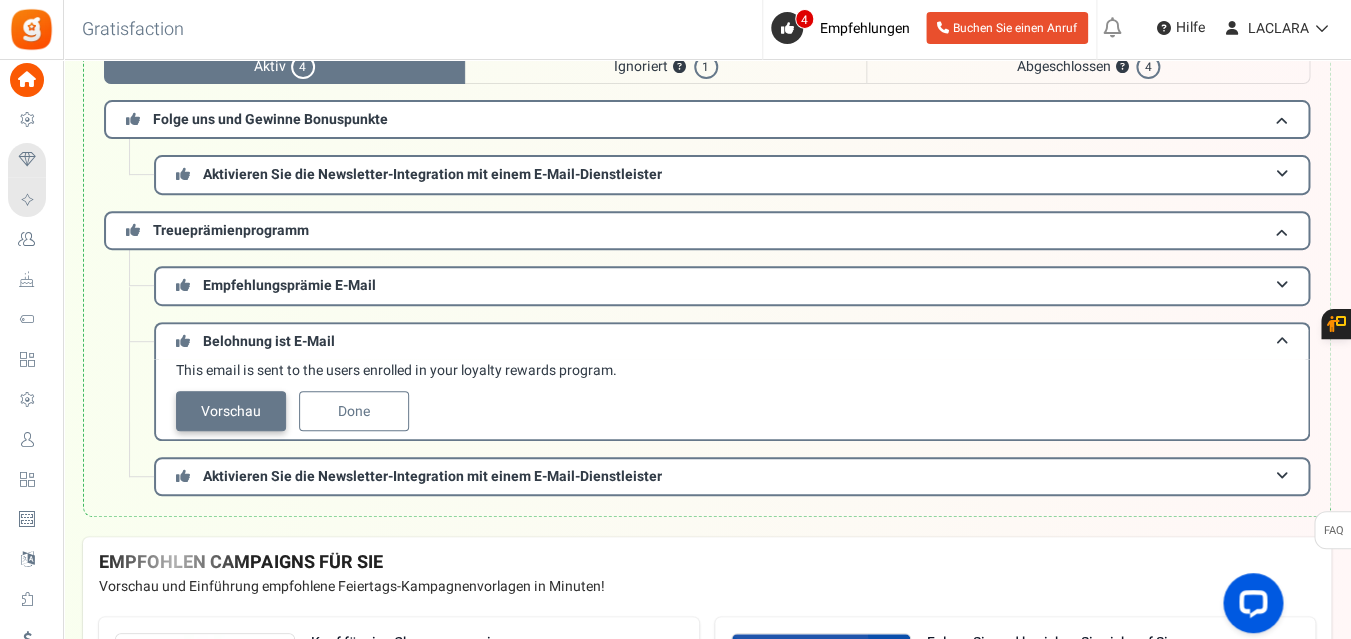 click on "Vorschau" at bounding box center (231, 411) 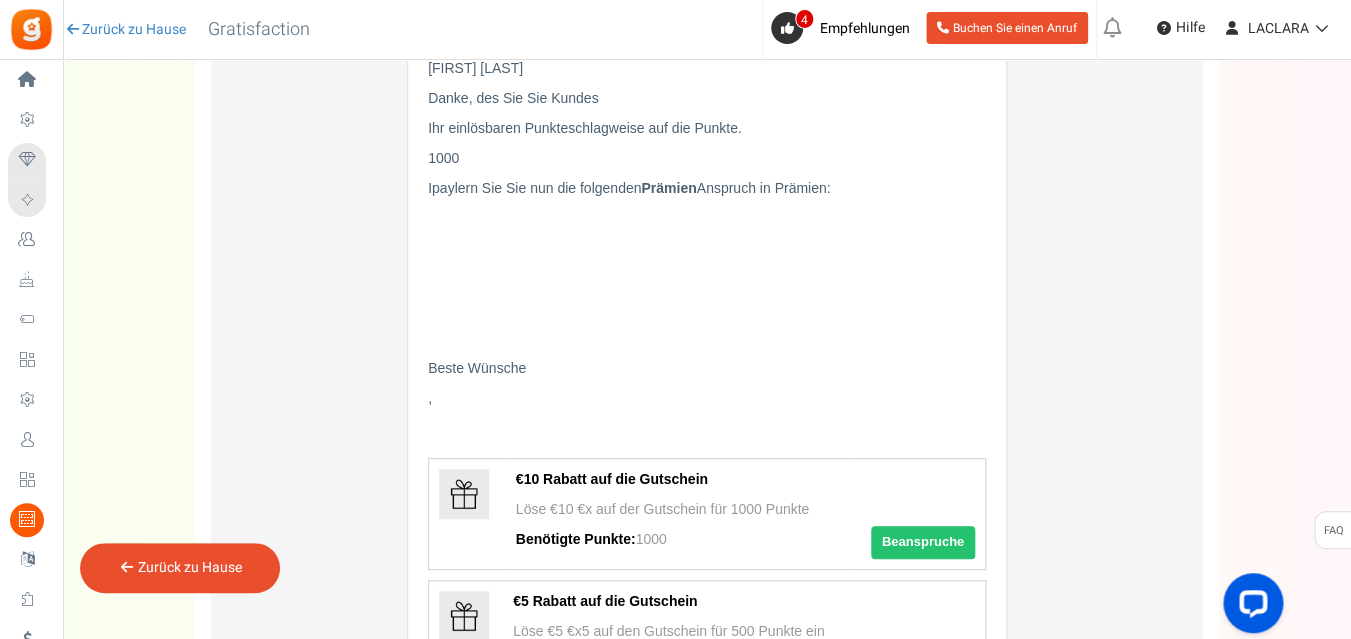 scroll, scrollTop: 0, scrollLeft: 0, axis: both 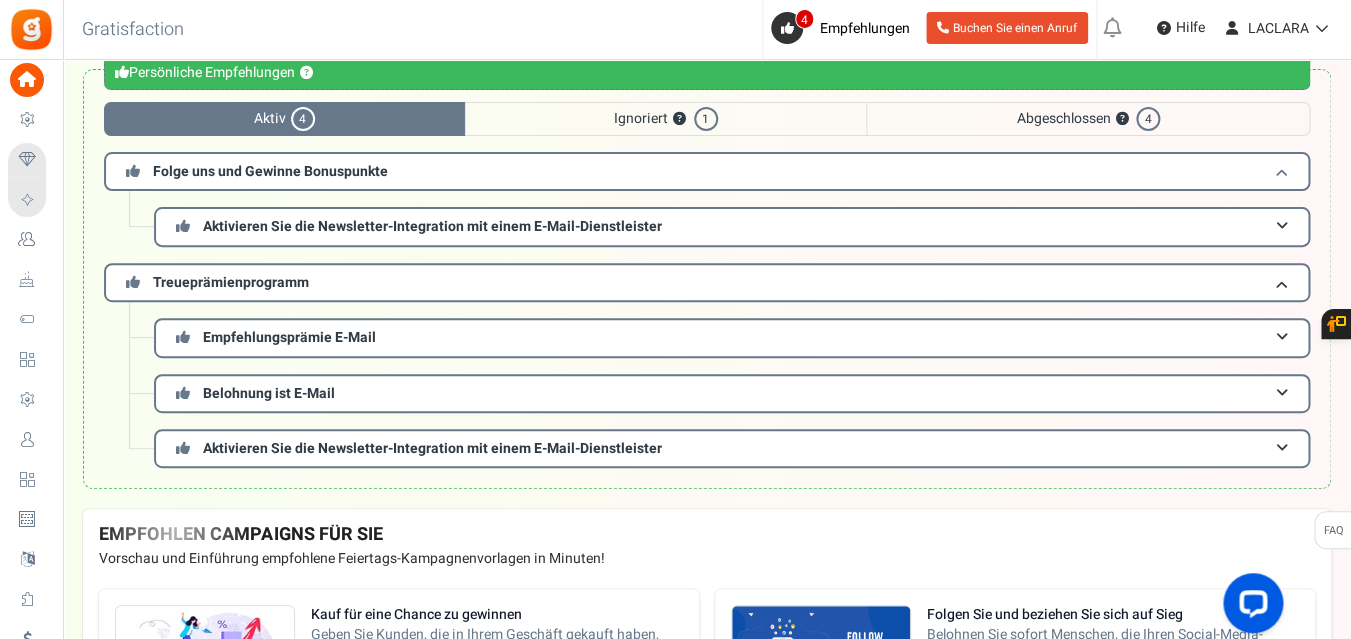 click on "Folge uns und Gewinne Bonuspunkte" at bounding box center [270, 171] 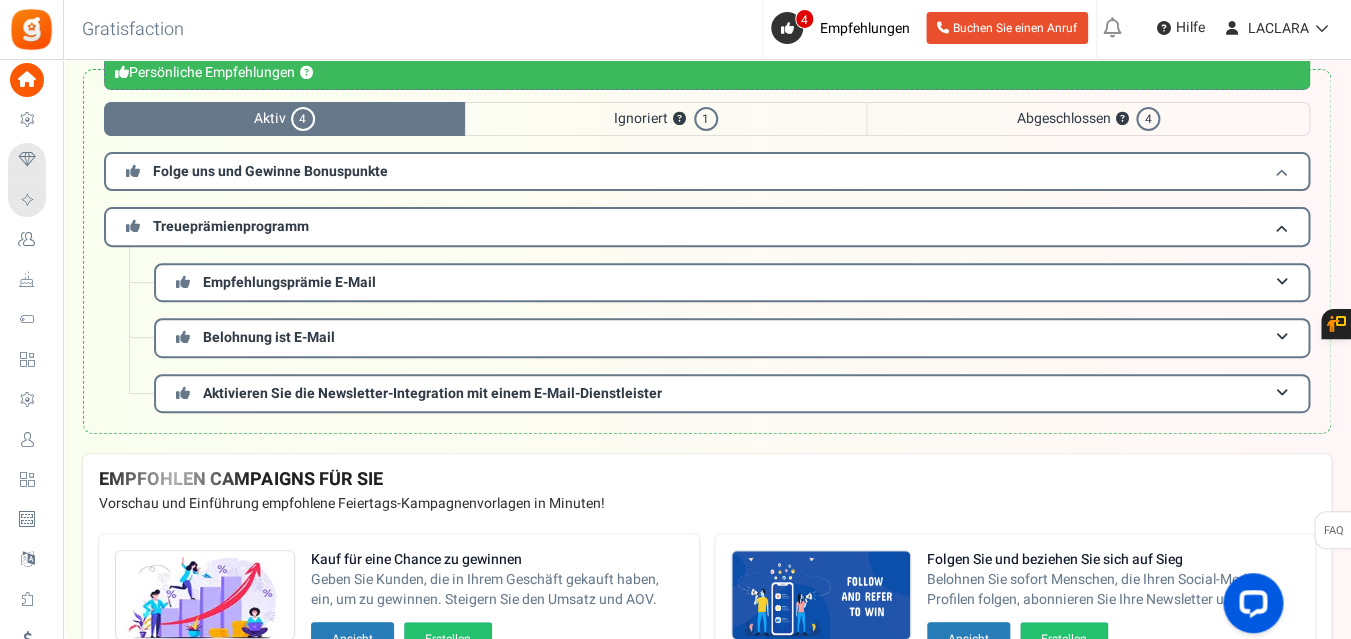 click on "Folge uns und Gewinne Bonuspunkte" at bounding box center (270, 171) 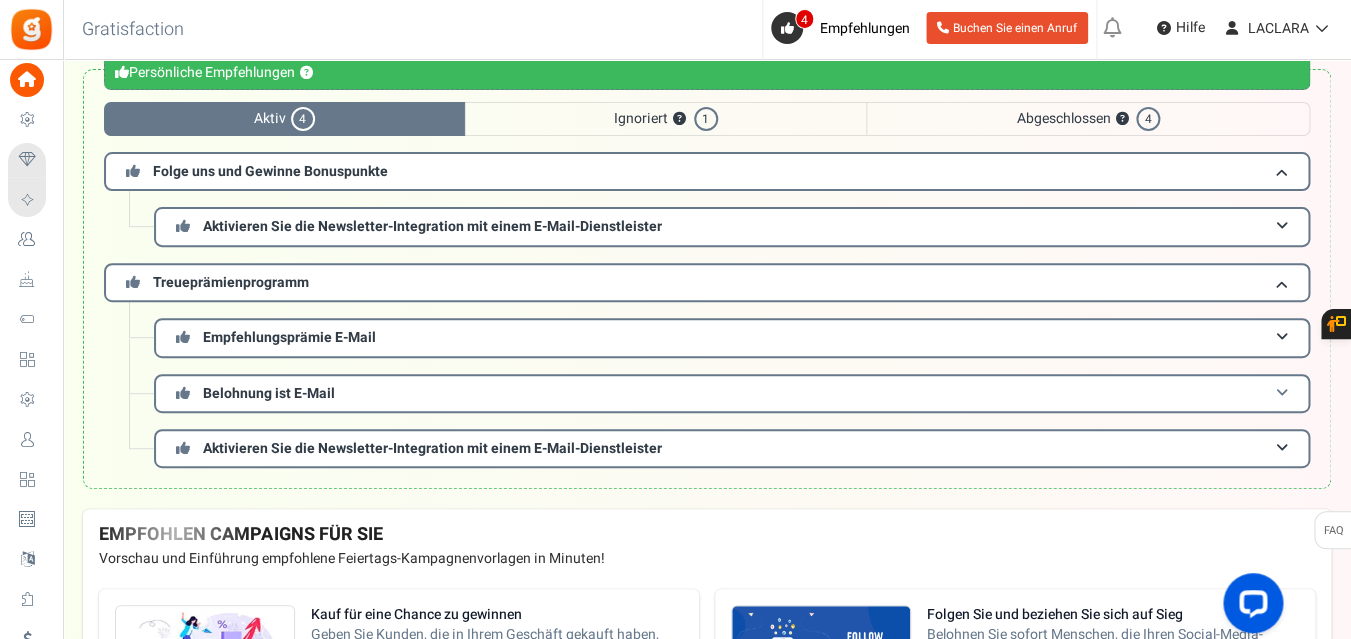 click on "Belohnung ist E-Mail" at bounding box center [269, 393] 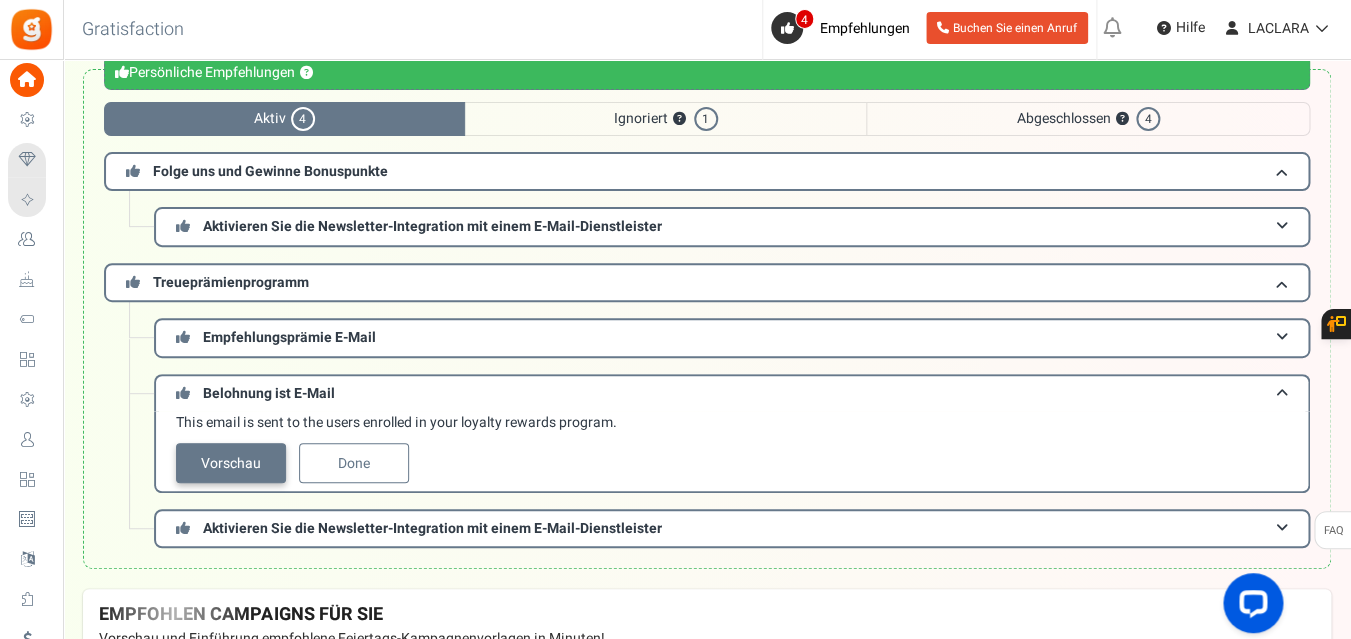 click on "Vorschau" at bounding box center [231, 463] 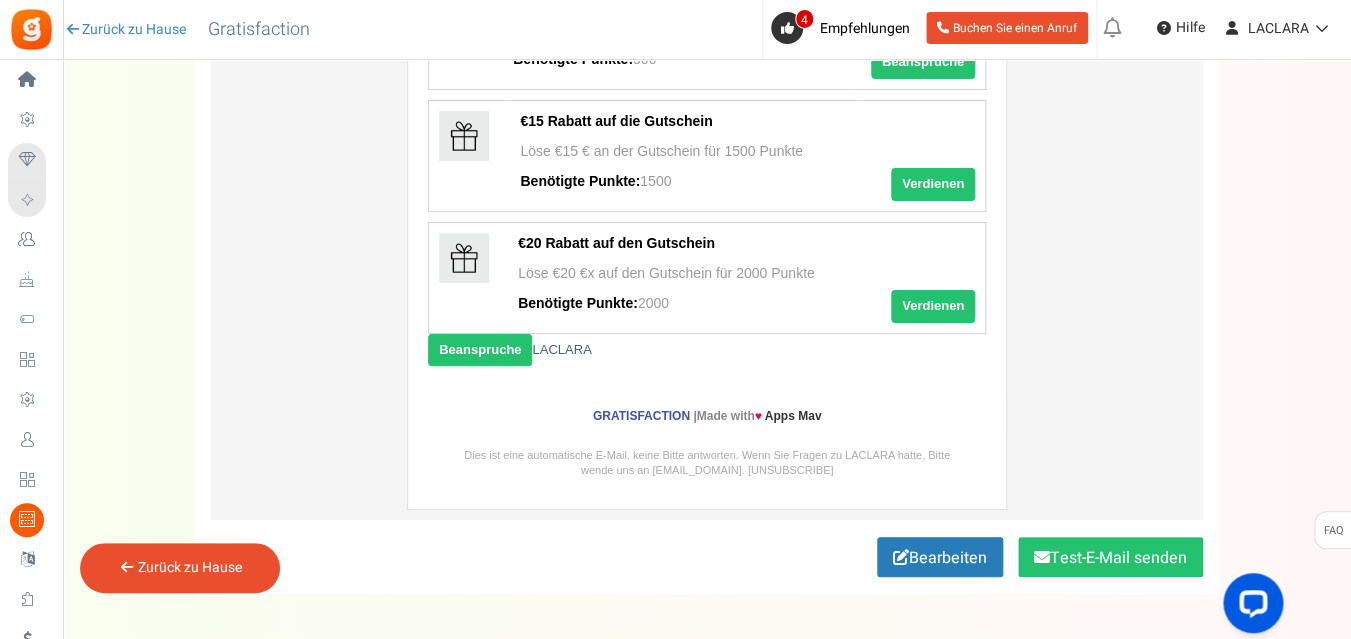 scroll, scrollTop: 882, scrollLeft: 0, axis: vertical 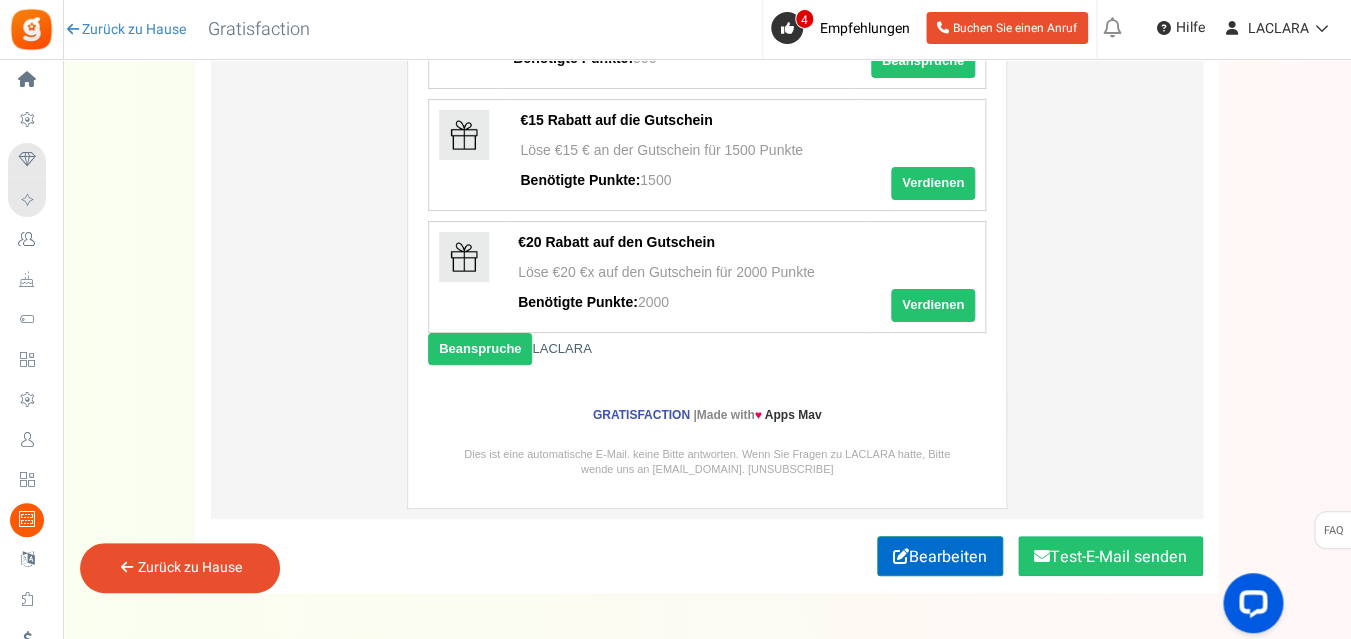 click on "Bearbeiten" at bounding box center [940, 556] 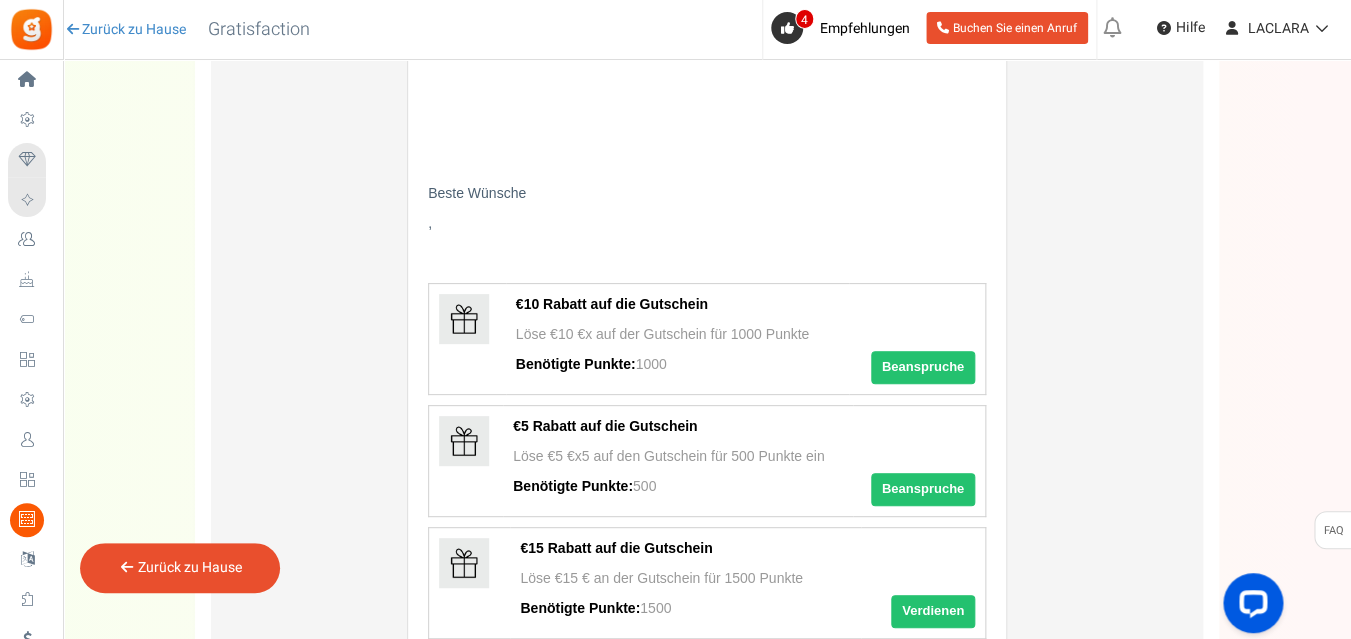 scroll, scrollTop: 0, scrollLeft: 0, axis: both 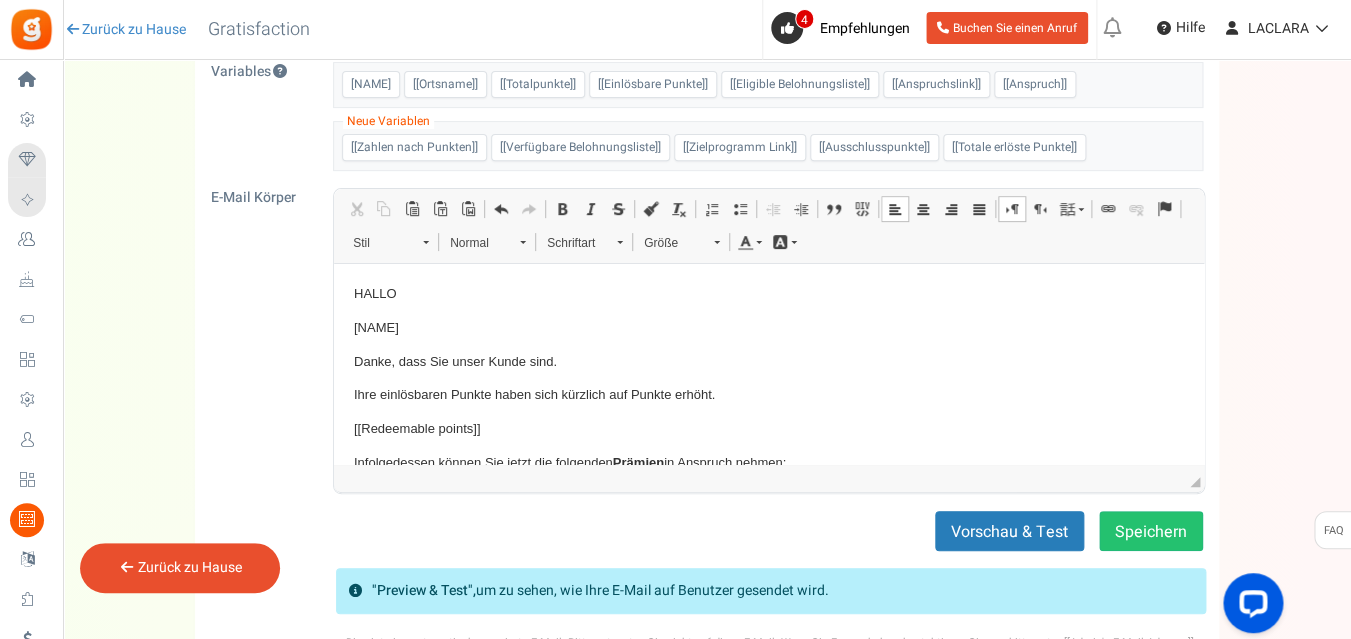 click on "HALLO" at bounding box center (769, 294) 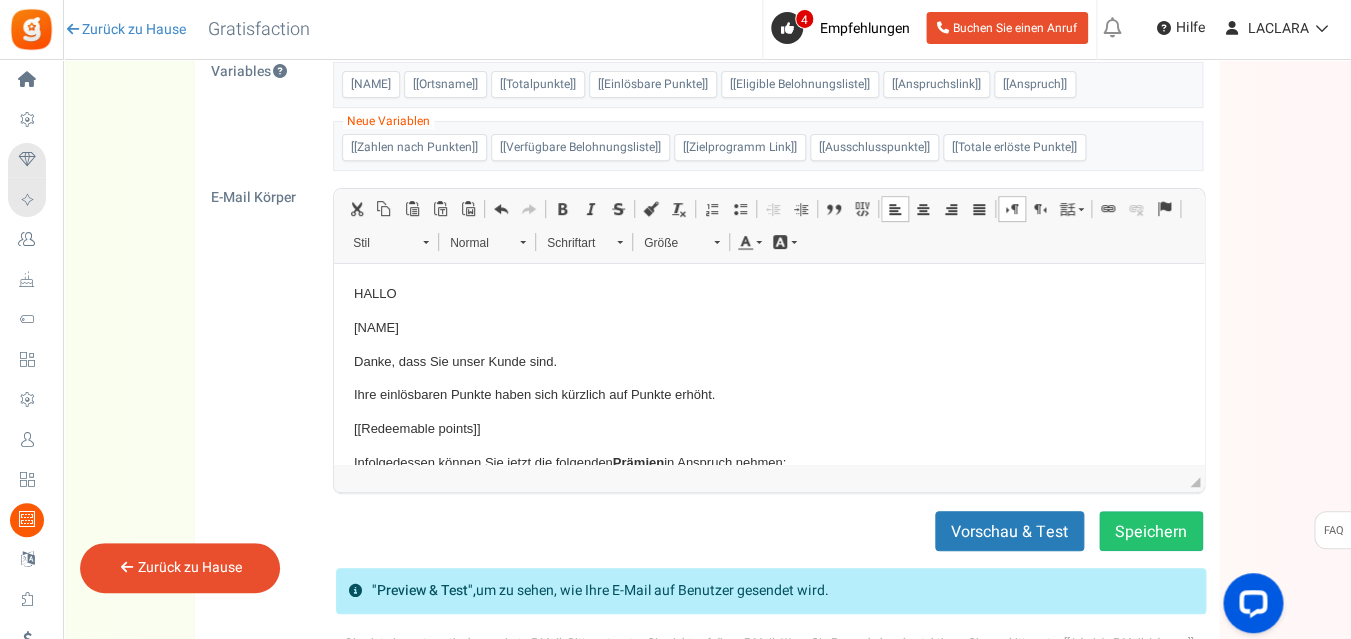 type 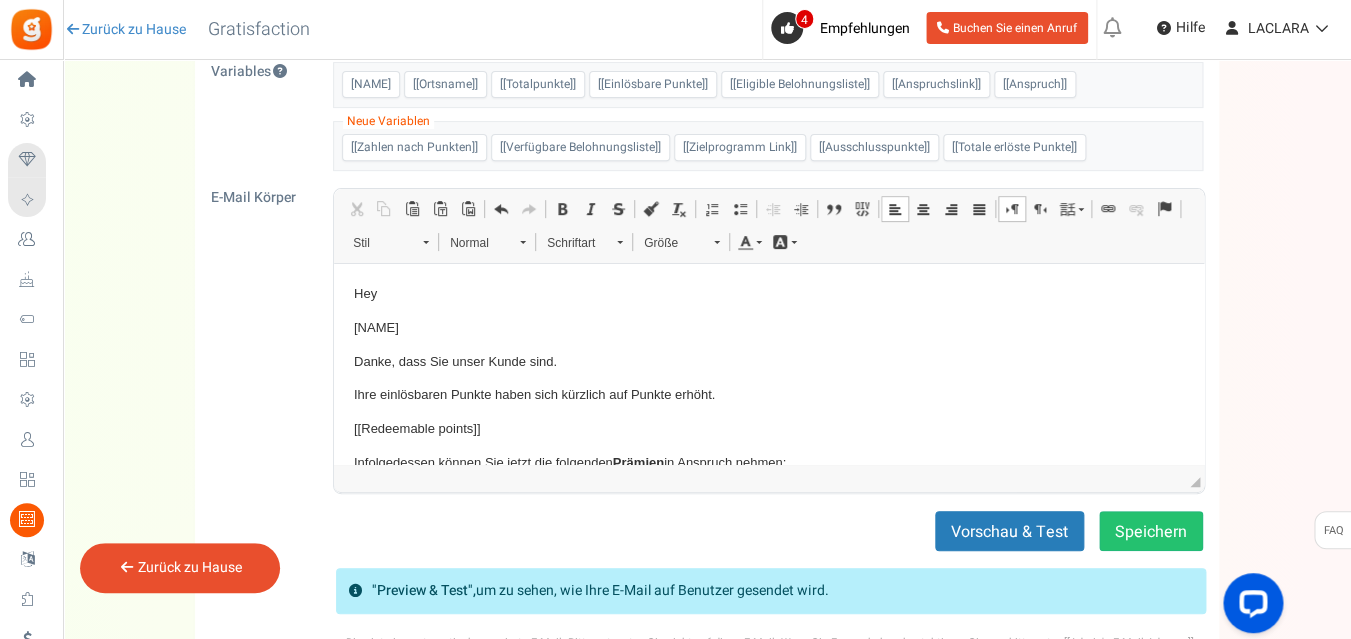 scroll, scrollTop: 19, scrollLeft: 0, axis: vertical 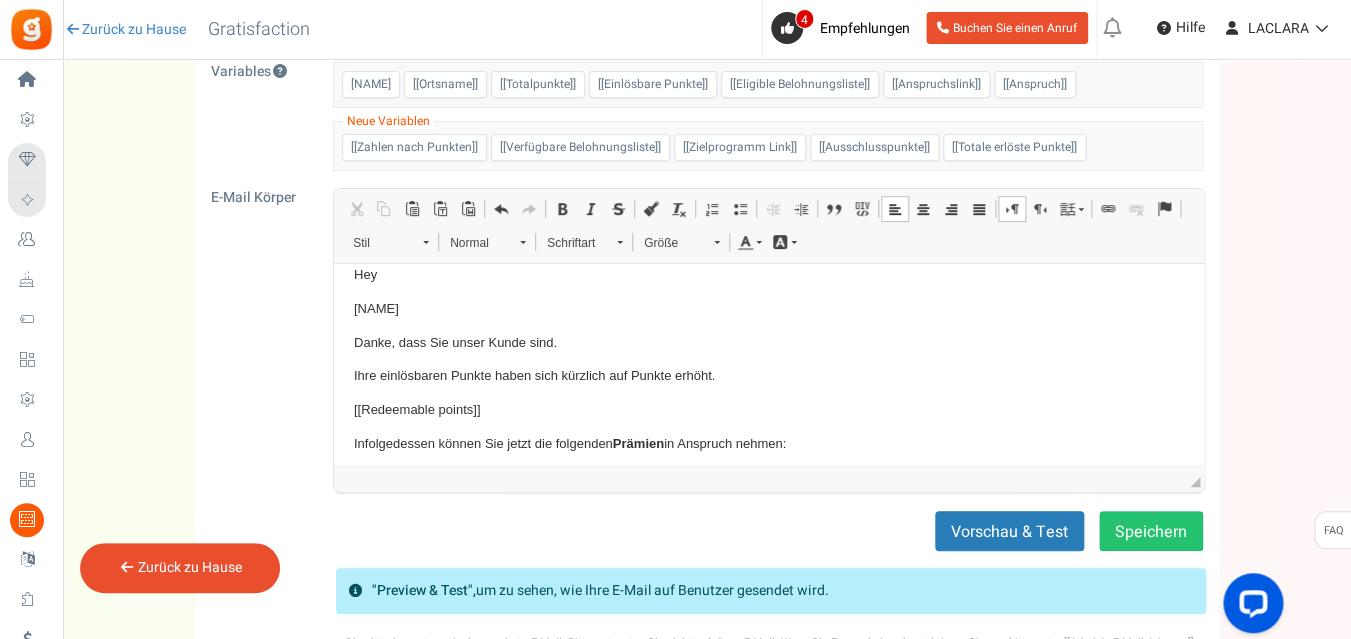 click on "Danke, dass Sie unser Kunde sind." at bounding box center (769, 343) 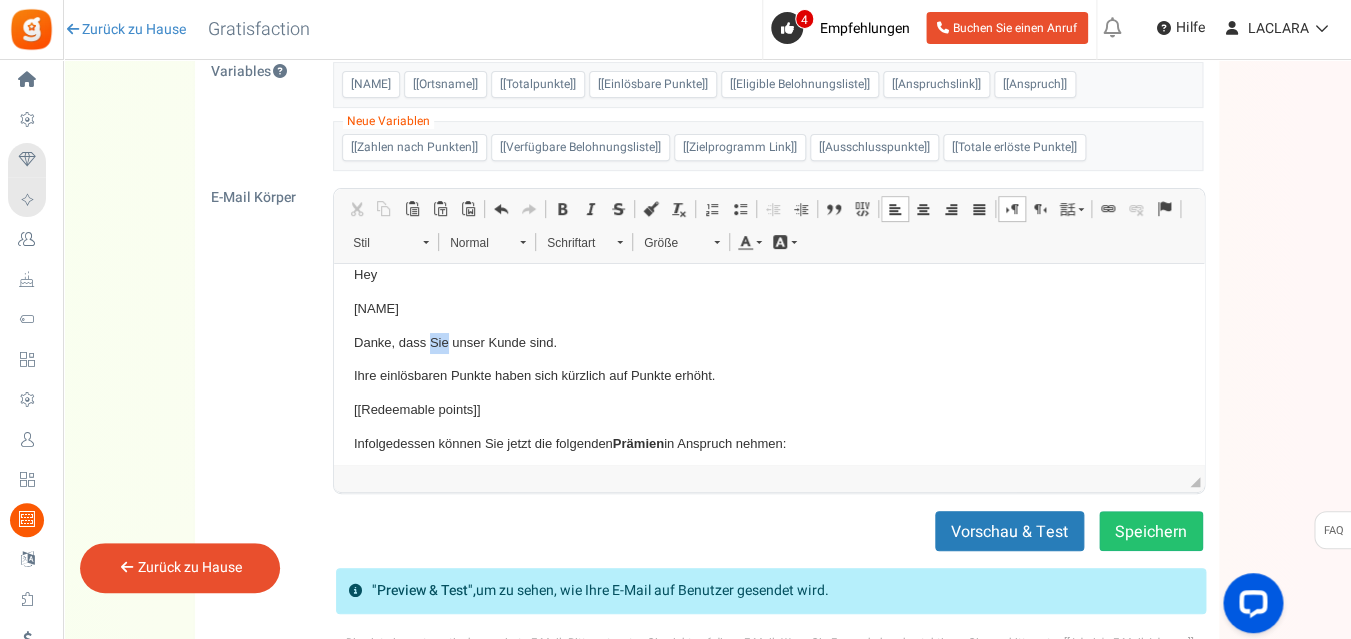 click on "Danke, dass Sie unser Kunde sind." at bounding box center [769, 343] 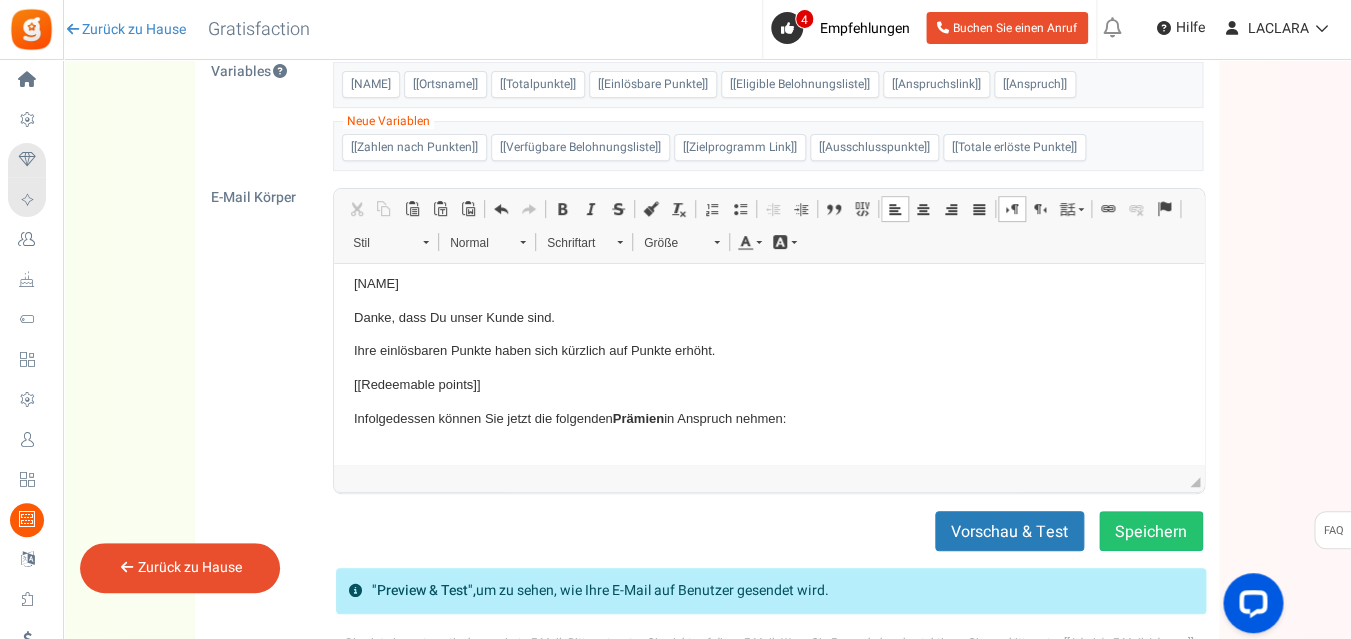 scroll, scrollTop: 52, scrollLeft: 0, axis: vertical 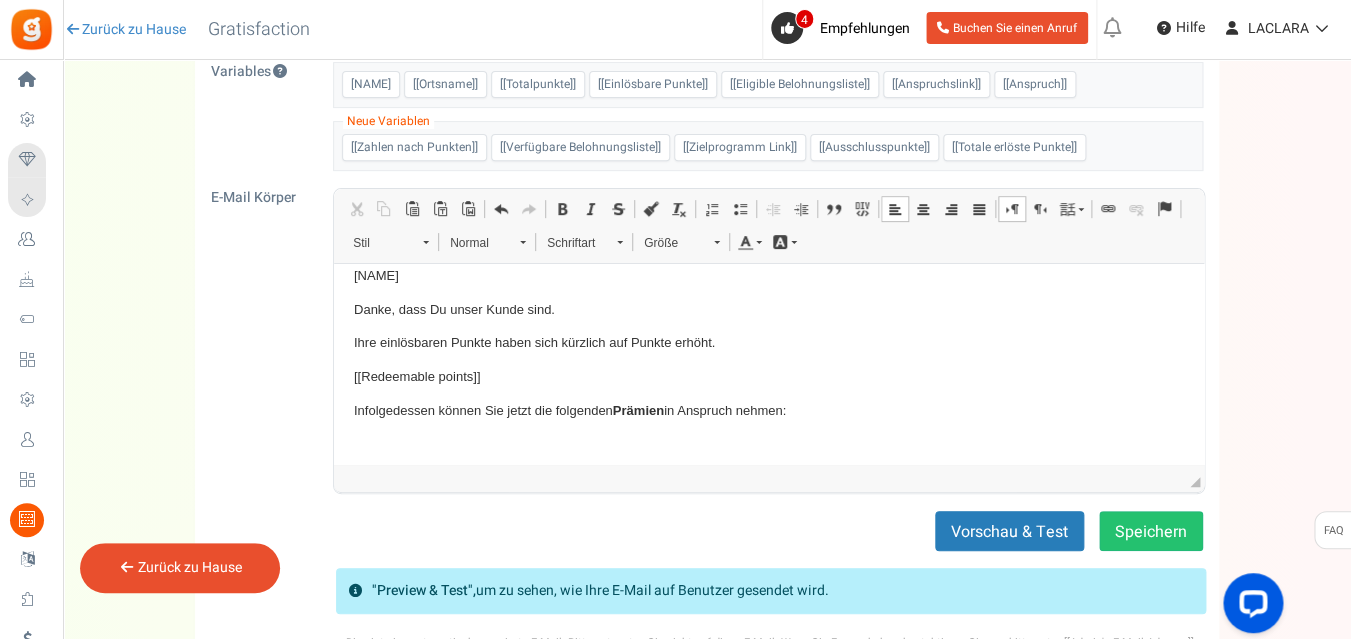 click on "Ihre einlösbaren Punkte haben sich kürzlich auf Punkte erhöht." at bounding box center [769, 343] 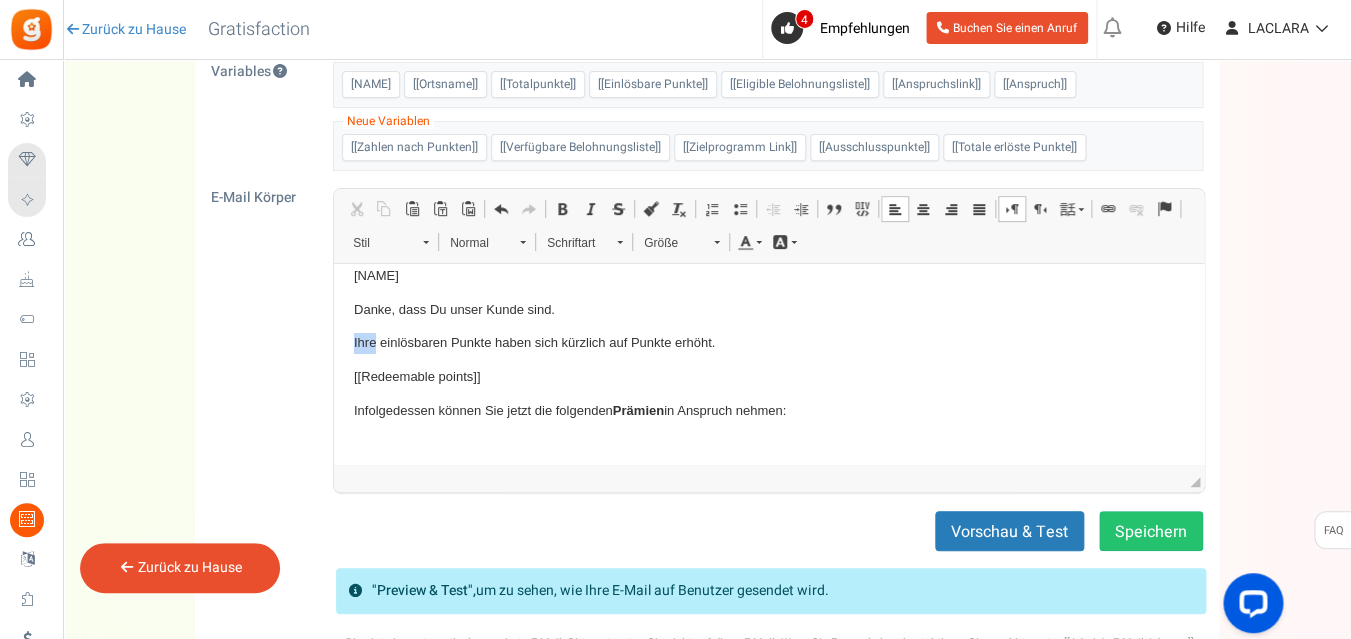 click on "Ihre einlösbaren Punkte haben sich kürzlich auf Punkte erhöht." at bounding box center (769, 343) 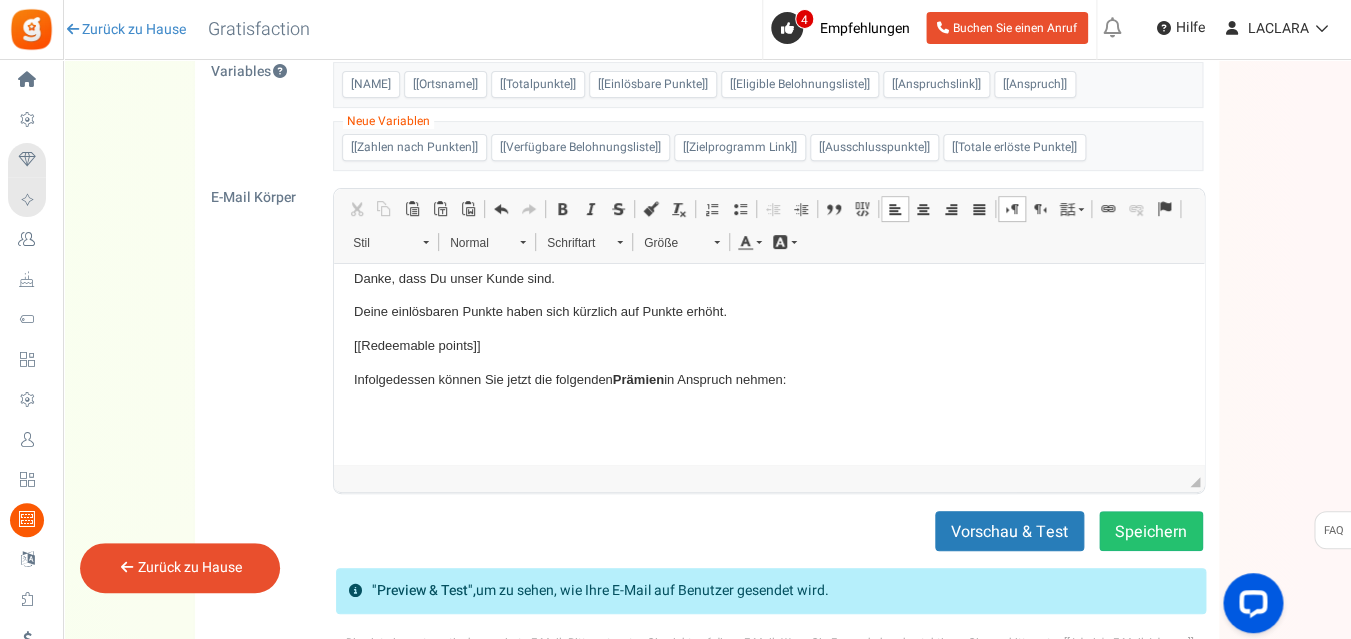 scroll, scrollTop: 86, scrollLeft: 0, axis: vertical 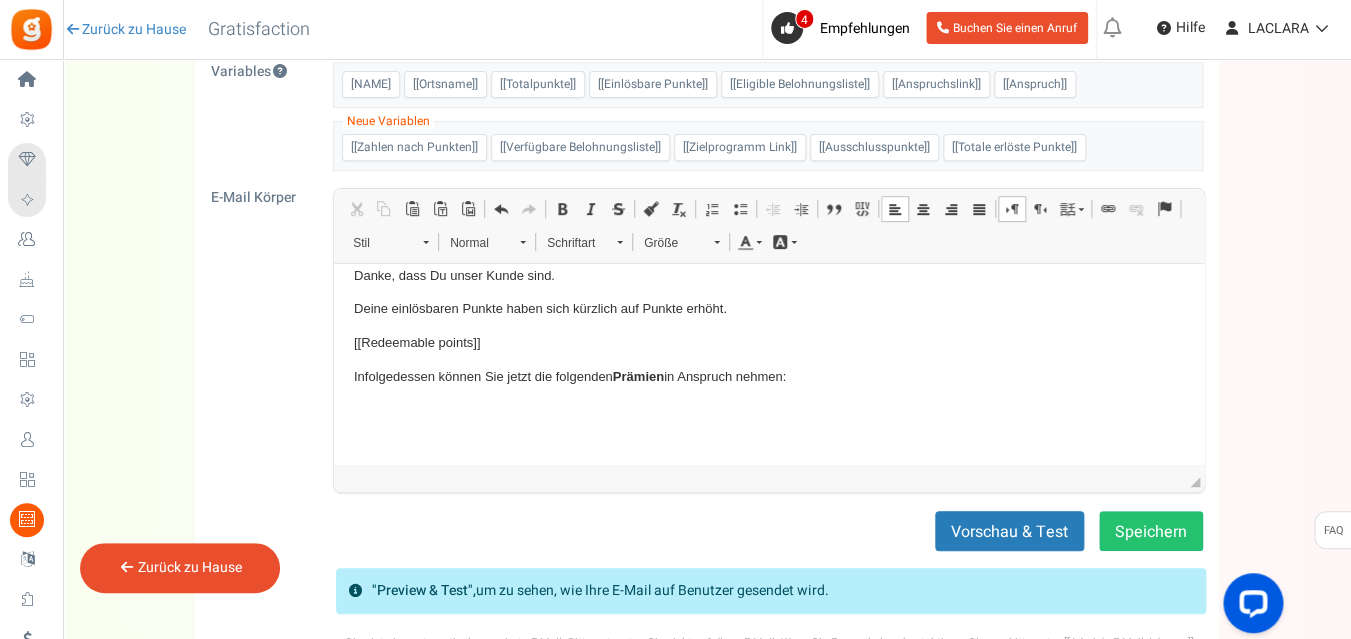 click on "Infolgedessen können Sie jetzt die folgenden  Prämien  in Anspruch nehmen:" at bounding box center [769, 377] 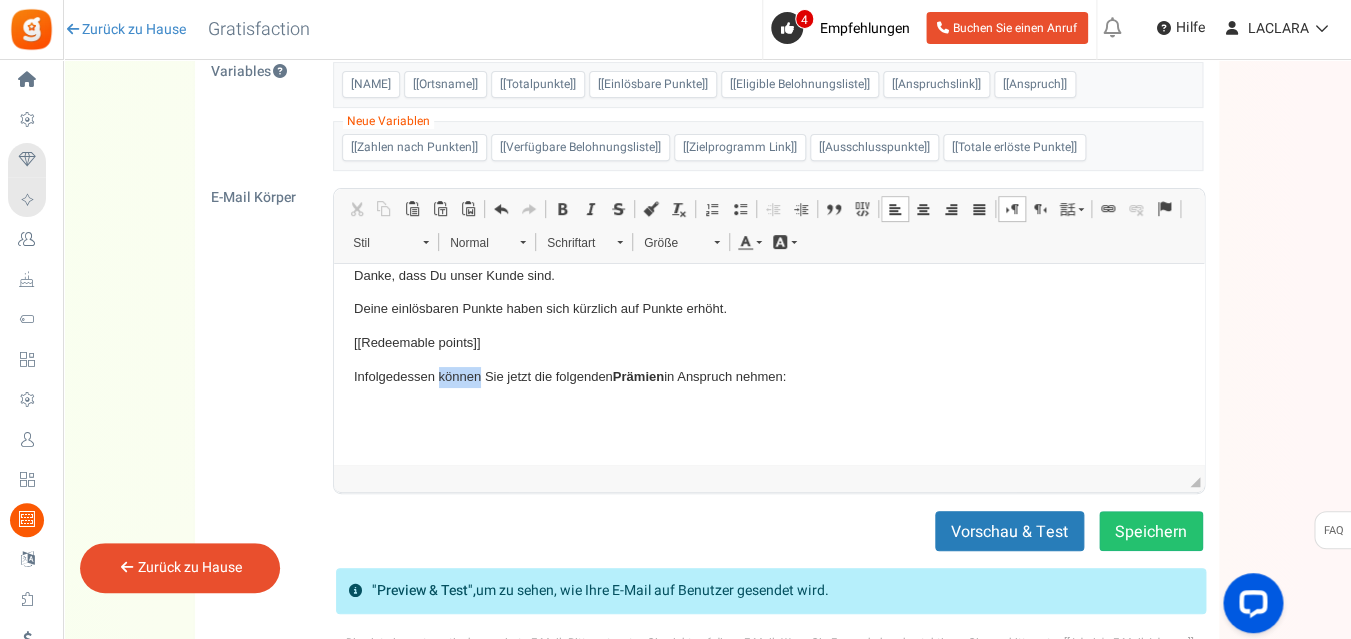 click on "Infolgedessen können Sie jetzt die folgenden  Prämien  in Anspruch nehmen:" at bounding box center [769, 377] 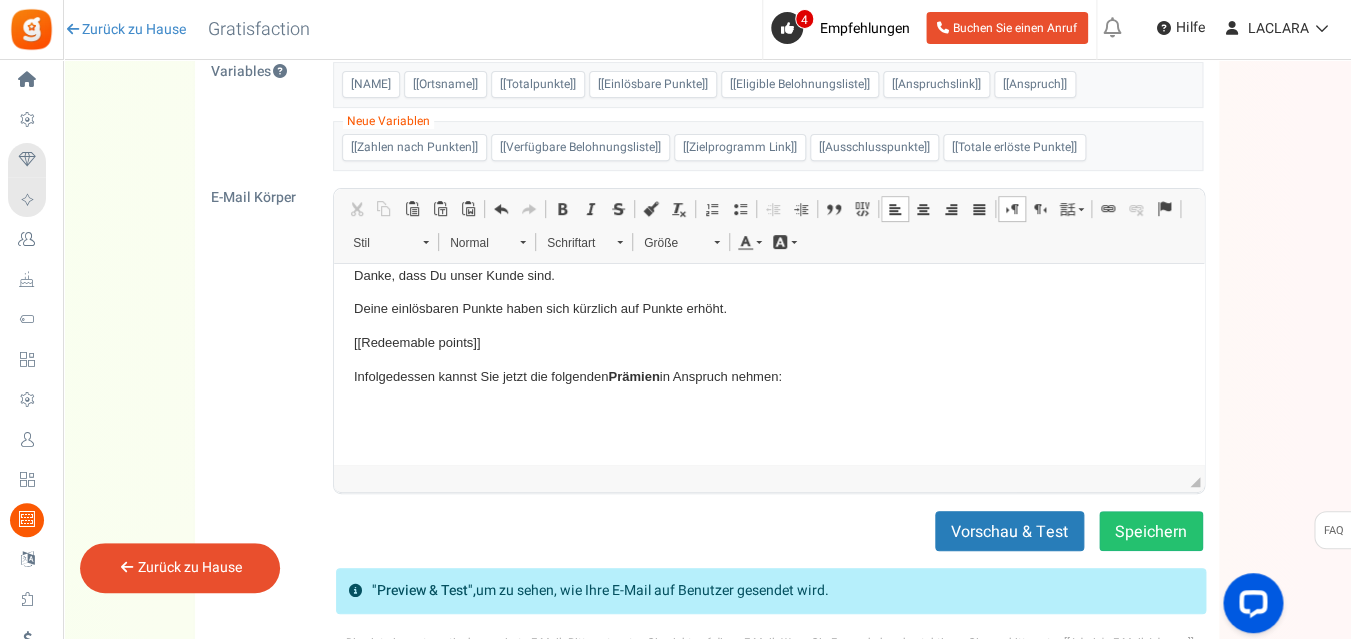 click on "Infolgedessen kannst Sie jetzt die folgenden  Prämien  in Anspruch nehmen:" at bounding box center (769, 377) 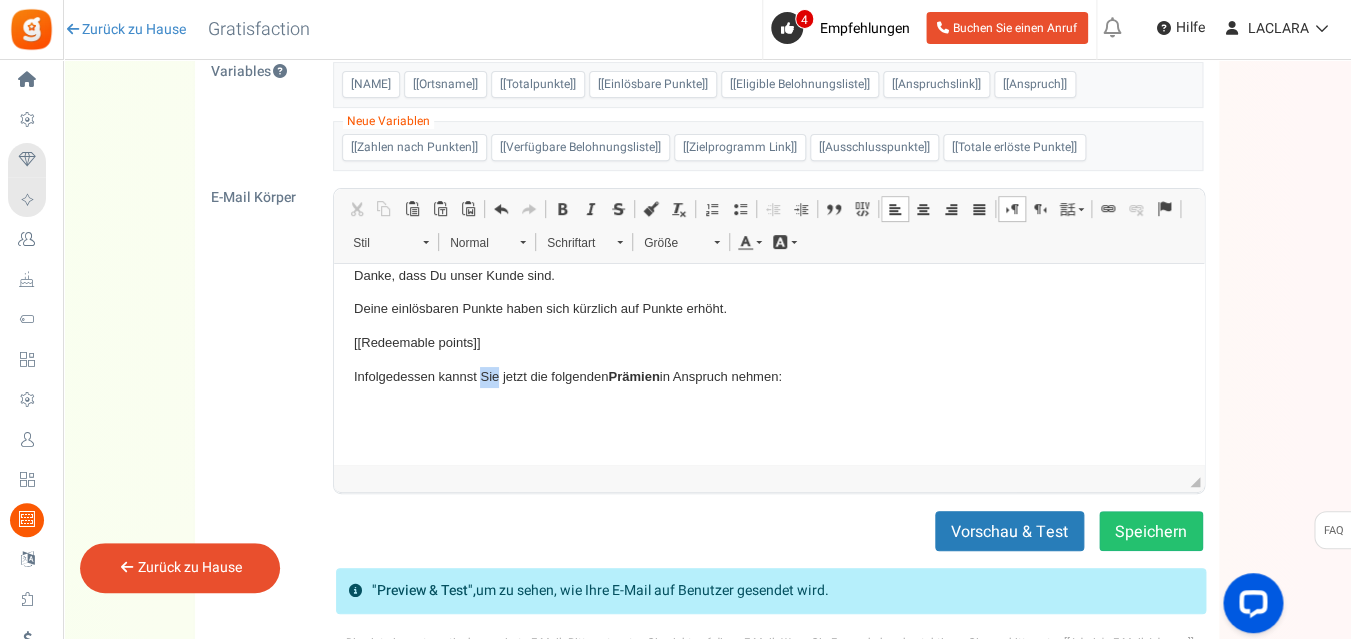 click on "Infolgedessen kannst Sie jetzt die folgenden  Prämien  in Anspruch nehmen:" at bounding box center (769, 377) 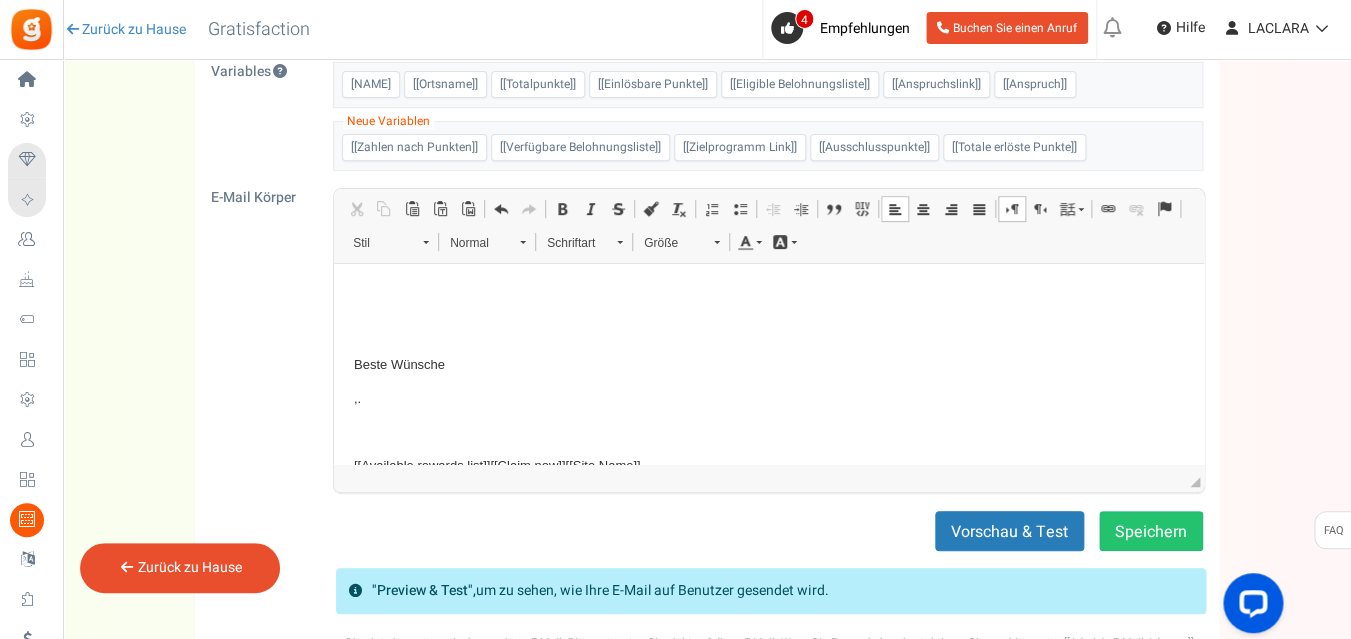 scroll, scrollTop: 314, scrollLeft: 0, axis: vertical 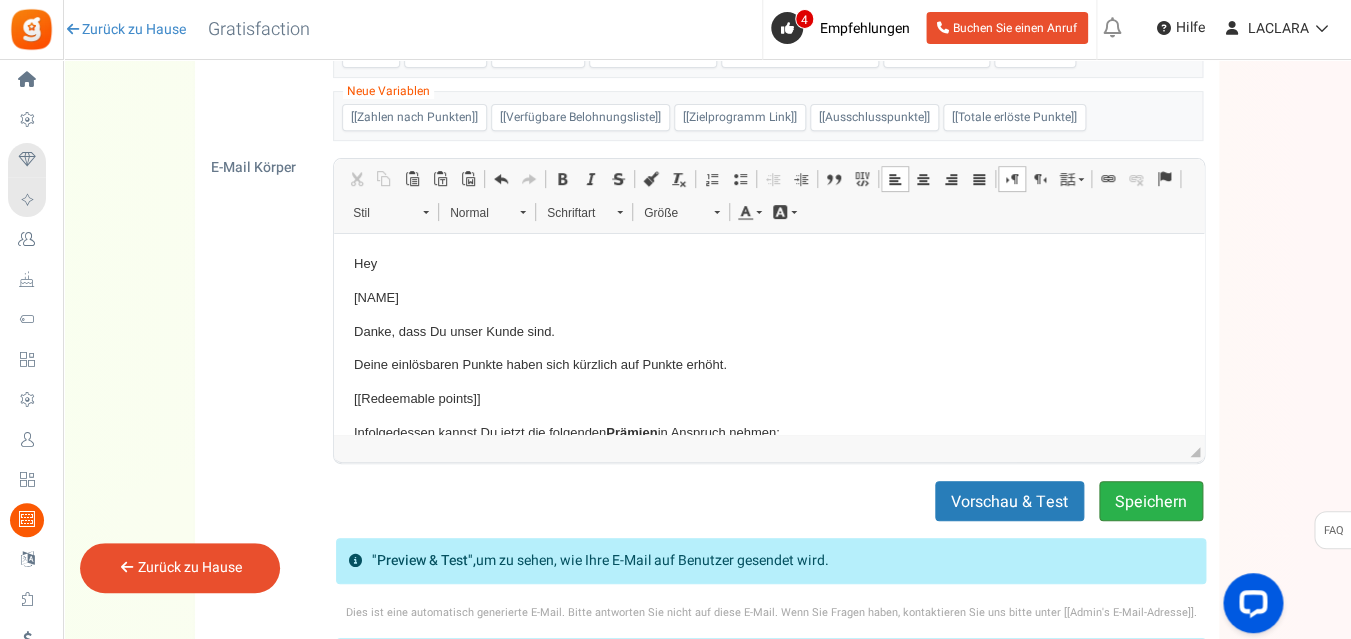 click on "Speichern" at bounding box center (1151, 501) 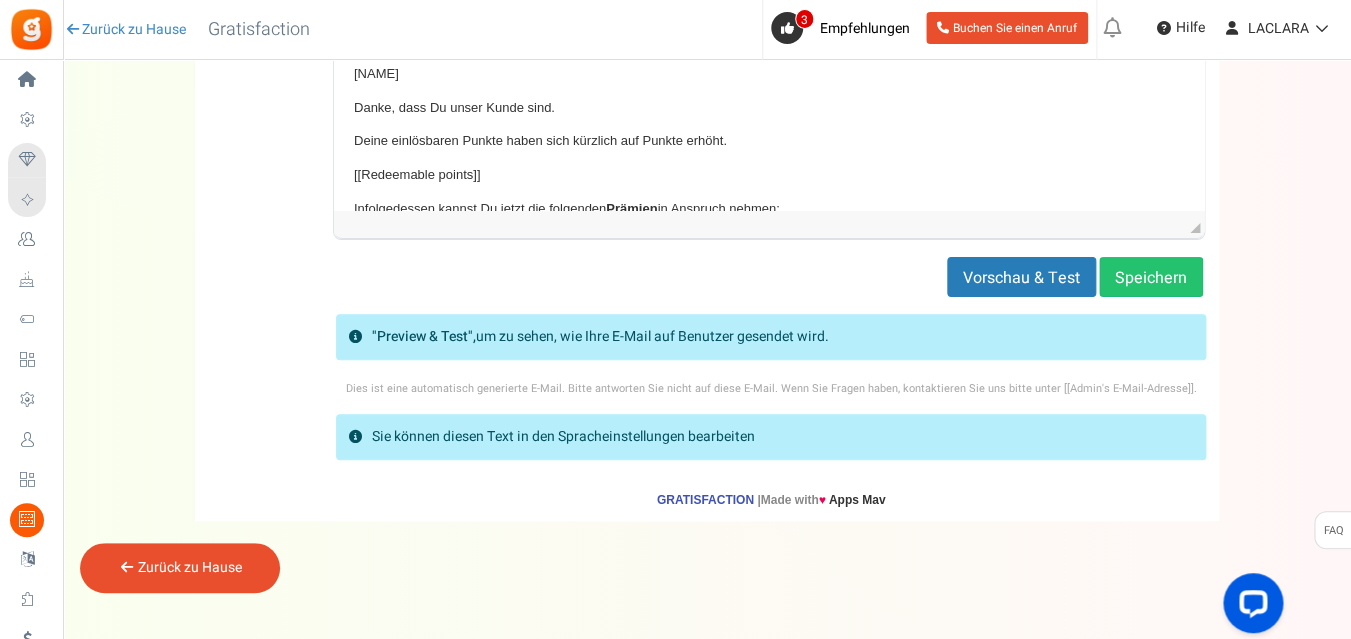 scroll, scrollTop: 454, scrollLeft: 0, axis: vertical 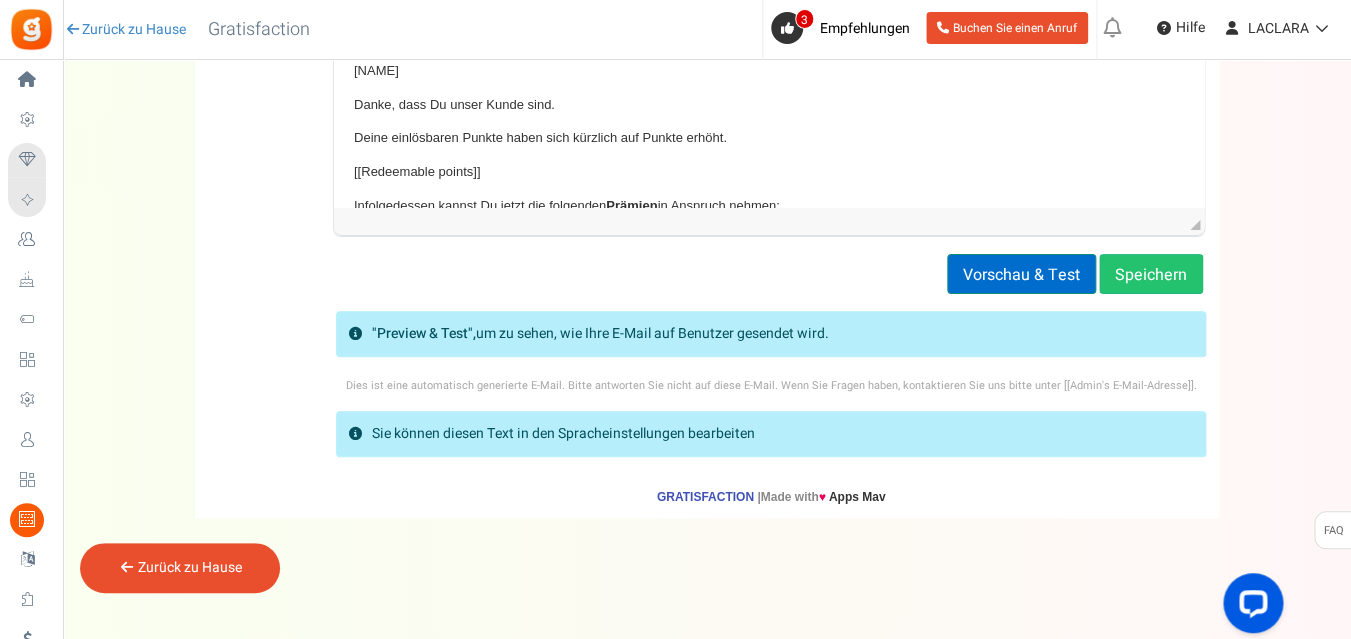 click on "Vorschau & Test" at bounding box center [1021, 274] 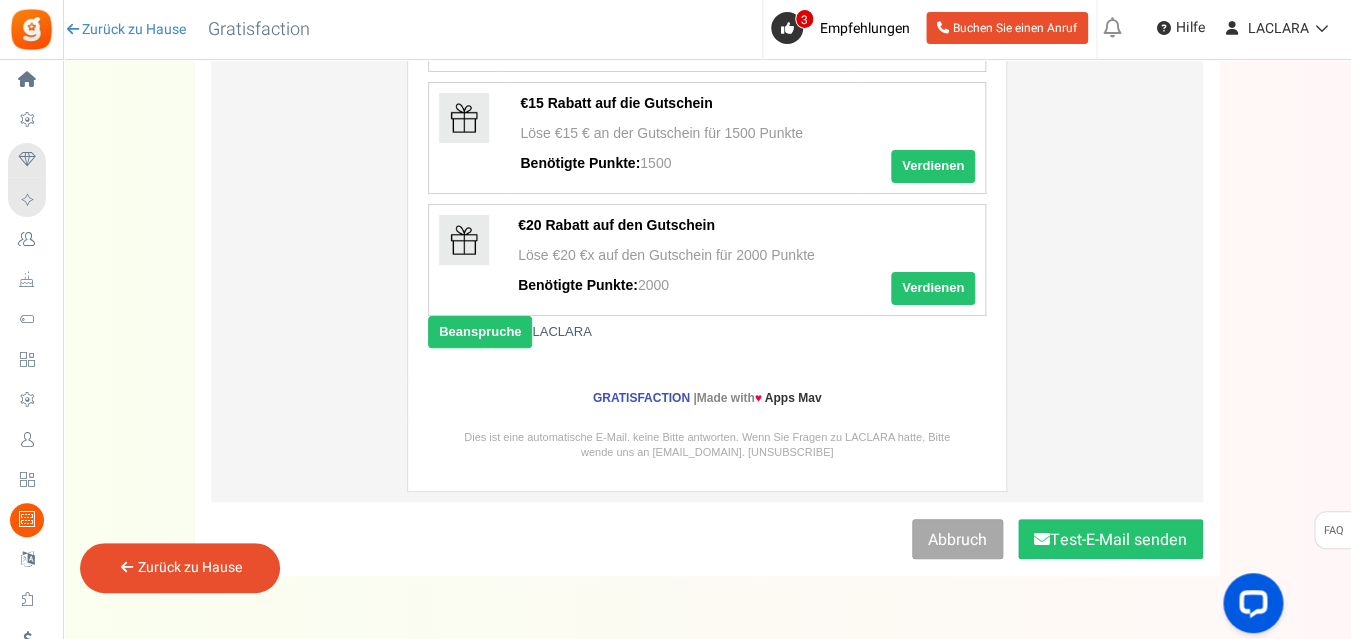 scroll, scrollTop: 956, scrollLeft: 0, axis: vertical 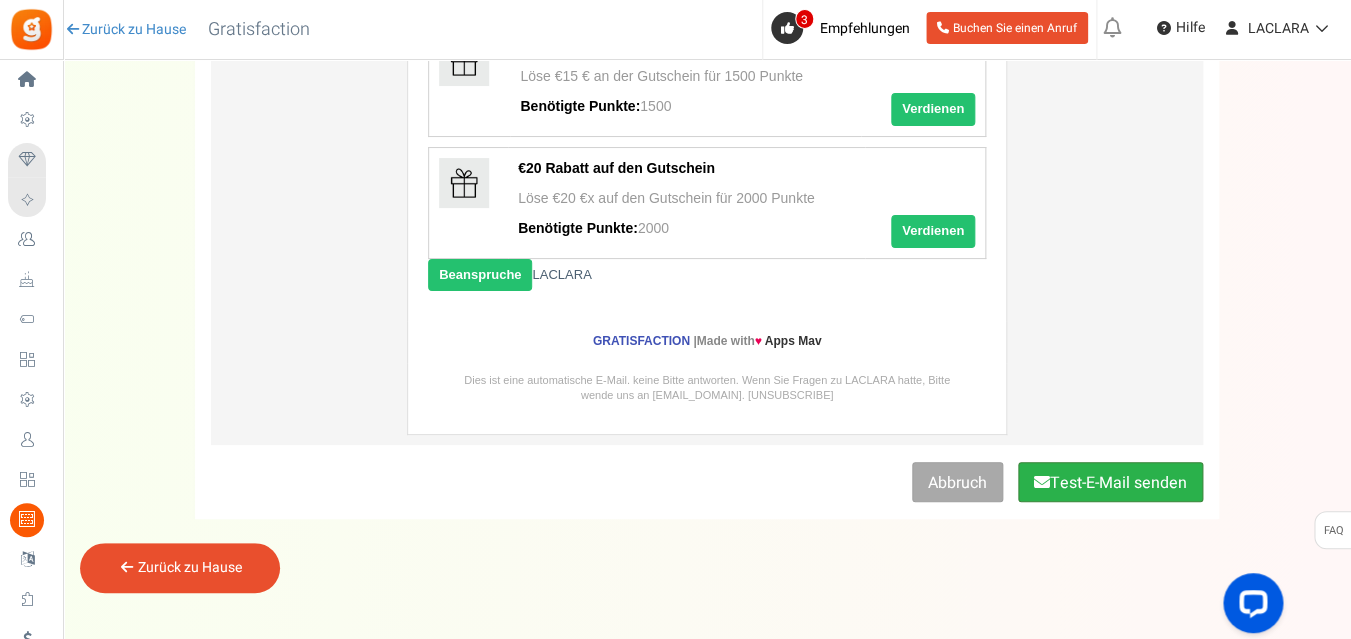 click on "Test-E-Mail senden" at bounding box center [1110, 482] 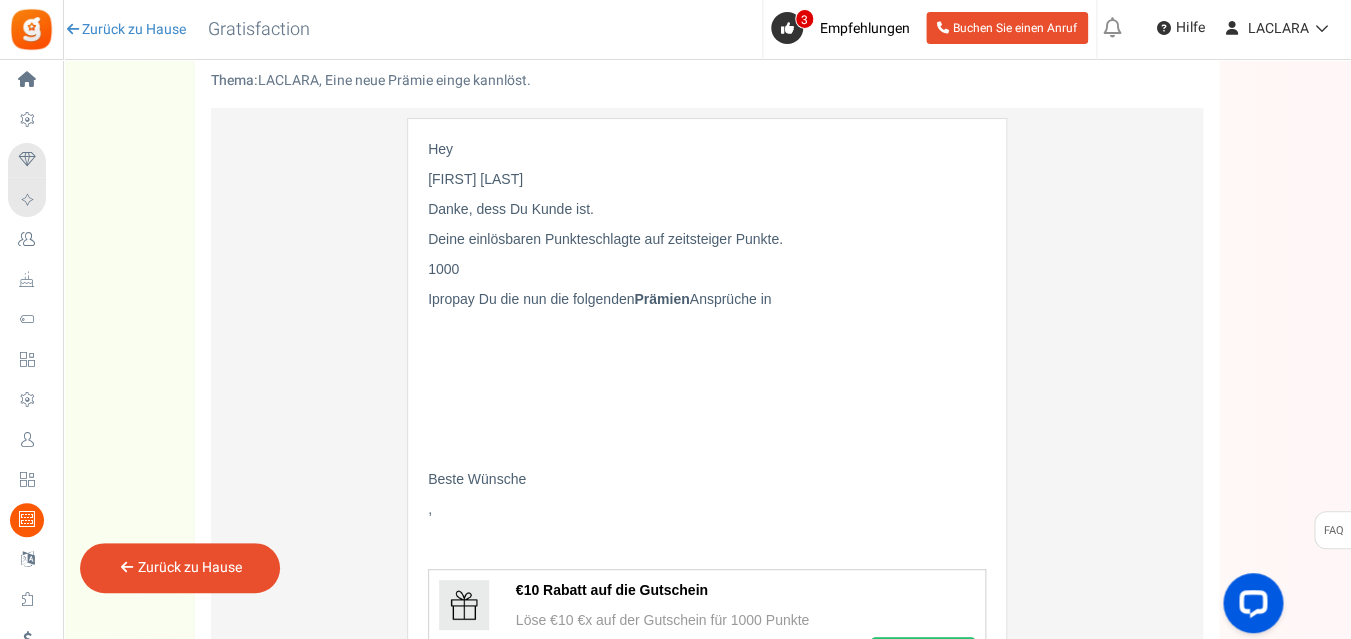 scroll, scrollTop: 0, scrollLeft: 0, axis: both 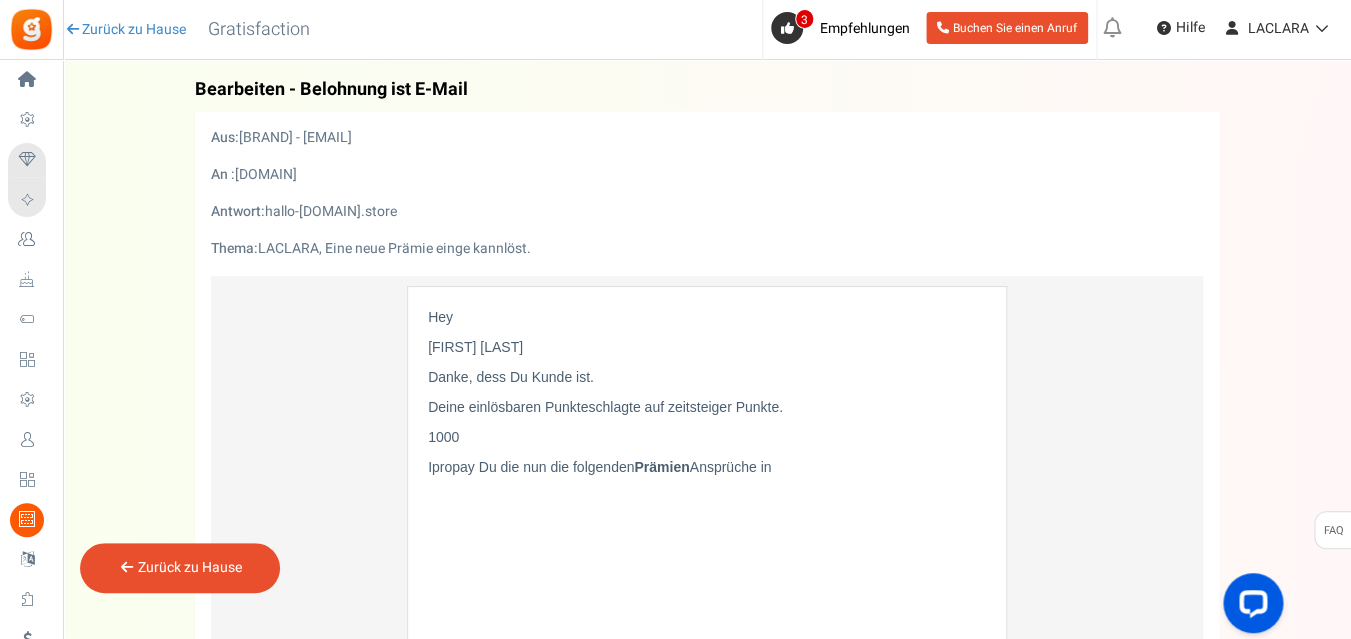 click on "Zurück zu Hause" at bounding box center [190, 567] 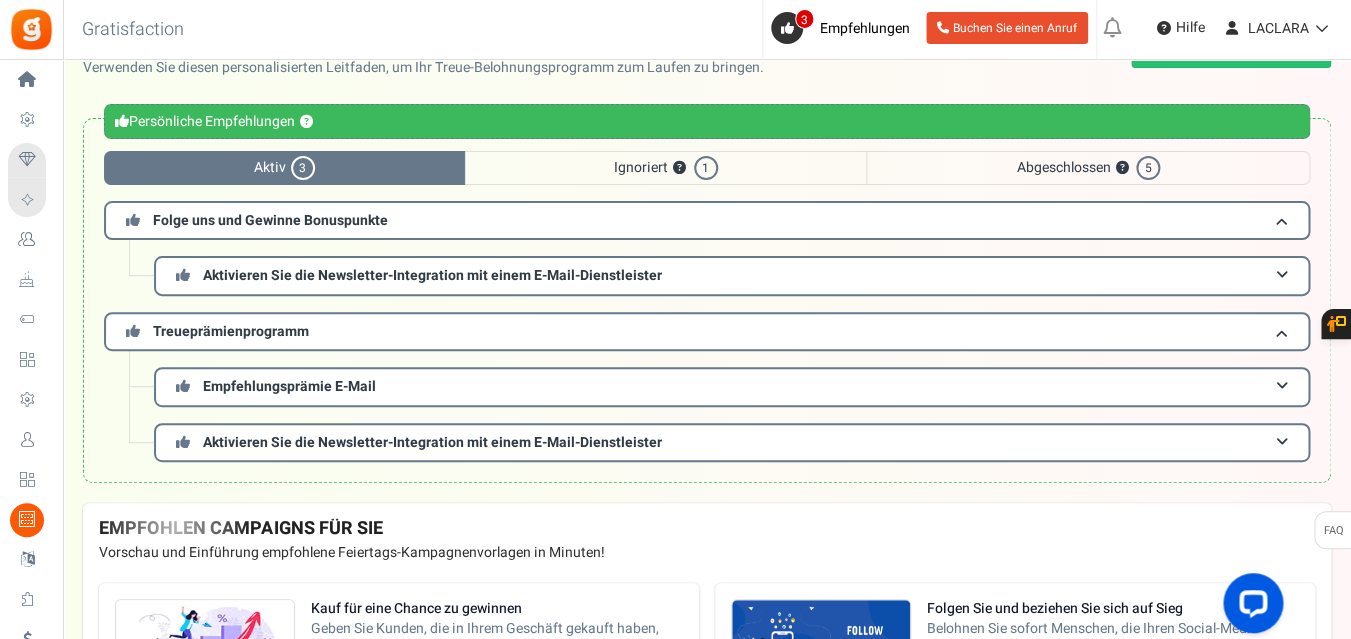 scroll, scrollTop: 0, scrollLeft: 0, axis: both 